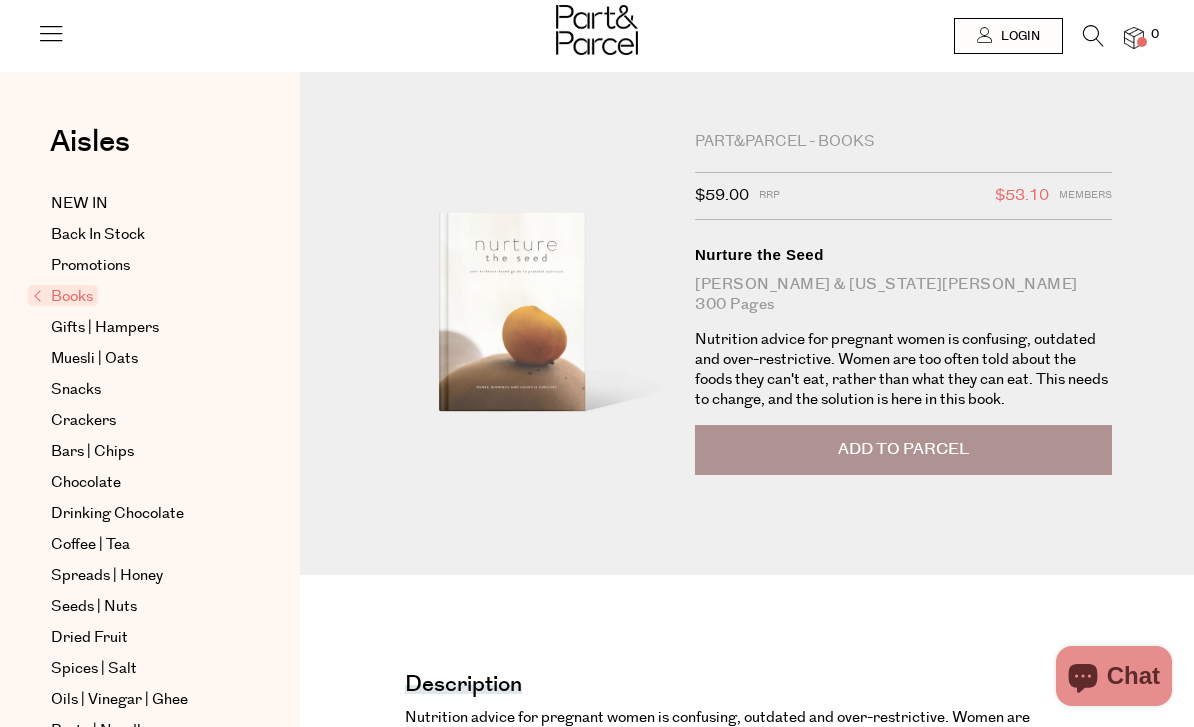 scroll, scrollTop: 0, scrollLeft: 0, axis: both 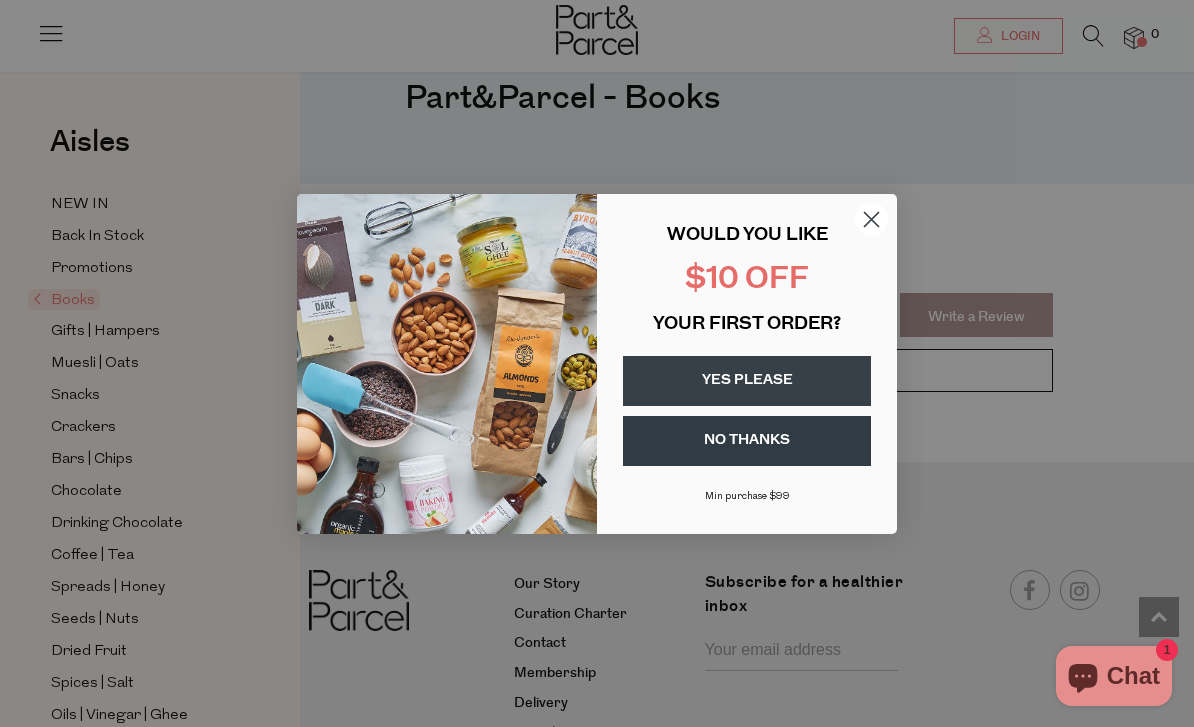 click on "Close dialog WOULD YOU LIKE $10 OFF YOUR FIRST ORDER? YES PLEASE NO THANKS Min purchase $99 Submit" at bounding box center [597, 363] 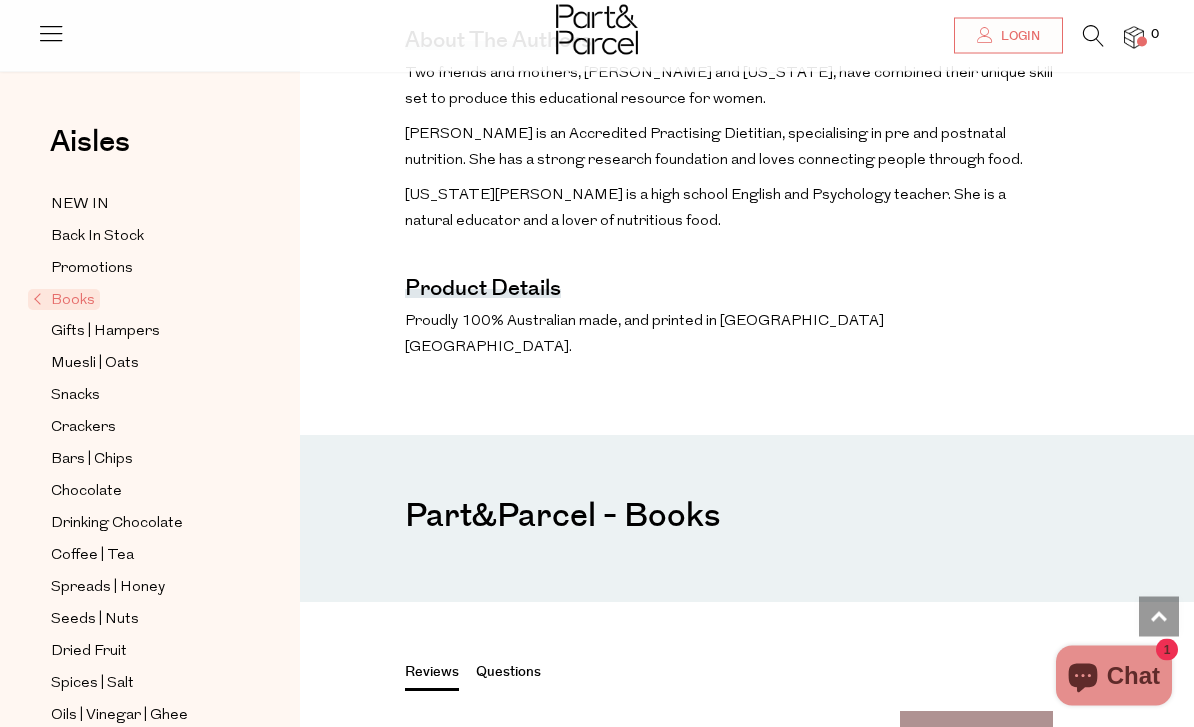 scroll, scrollTop: 1308, scrollLeft: 0, axis: vertical 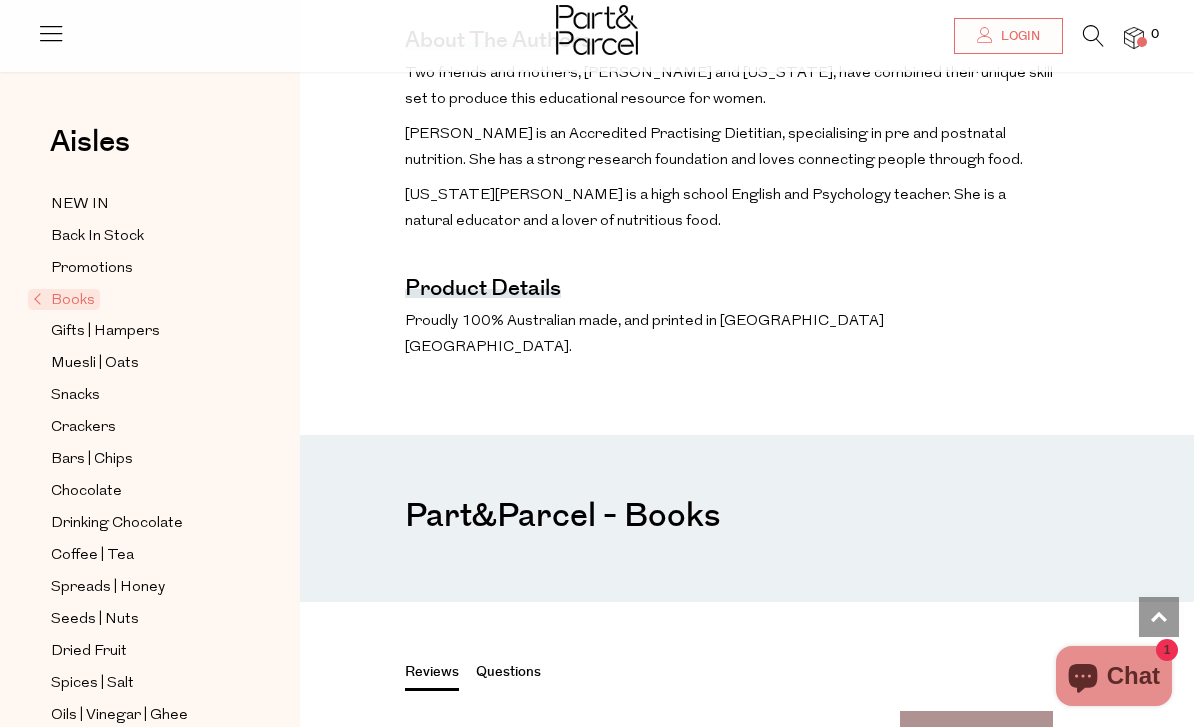 click on "Login" at bounding box center [1008, 36] 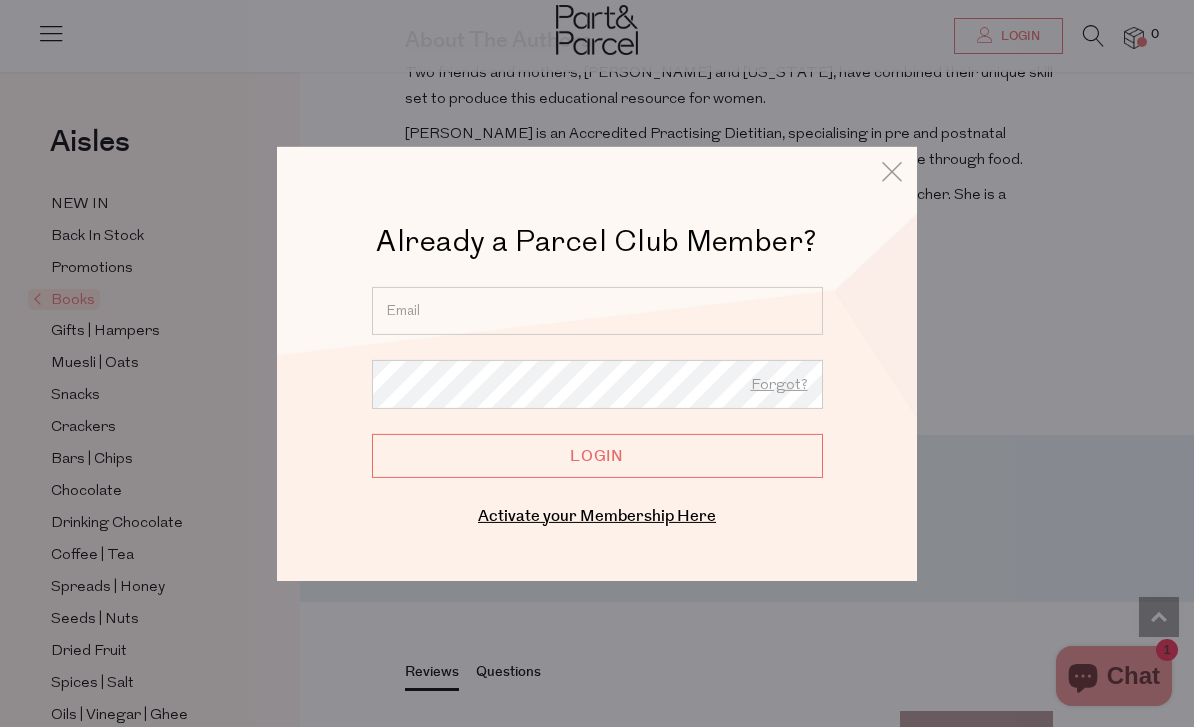 click on "Activate your Membership Here" at bounding box center (597, 515) 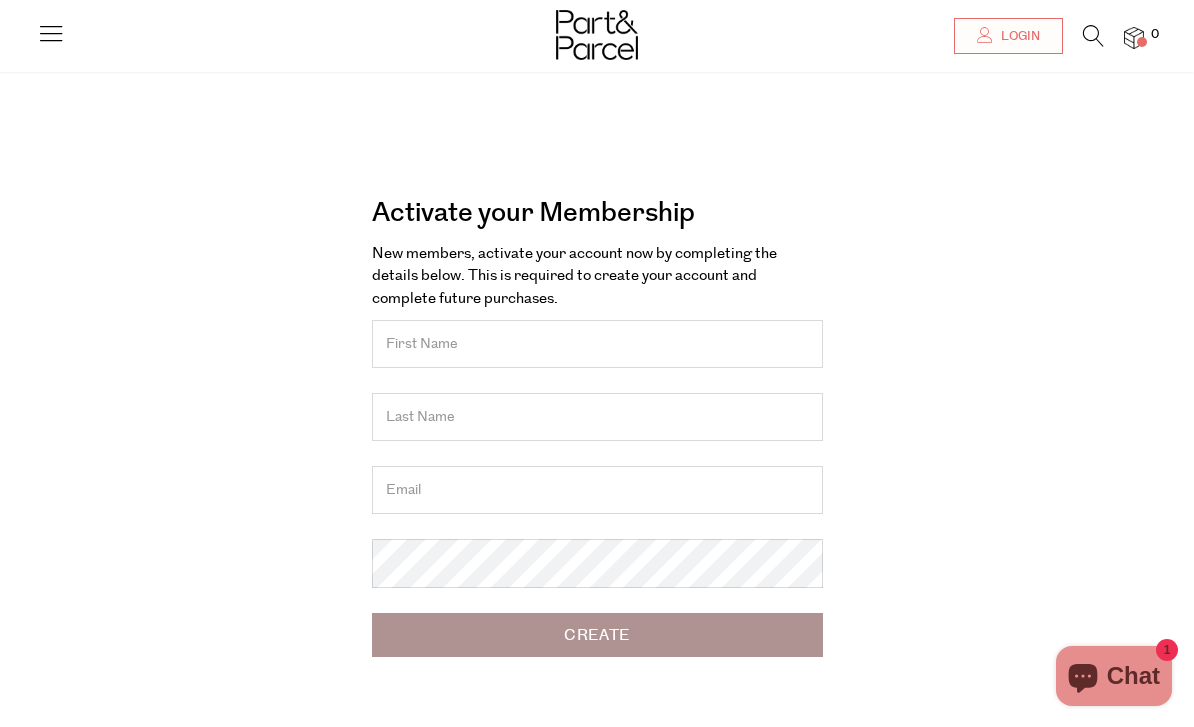 scroll, scrollTop: 40, scrollLeft: 0, axis: vertical 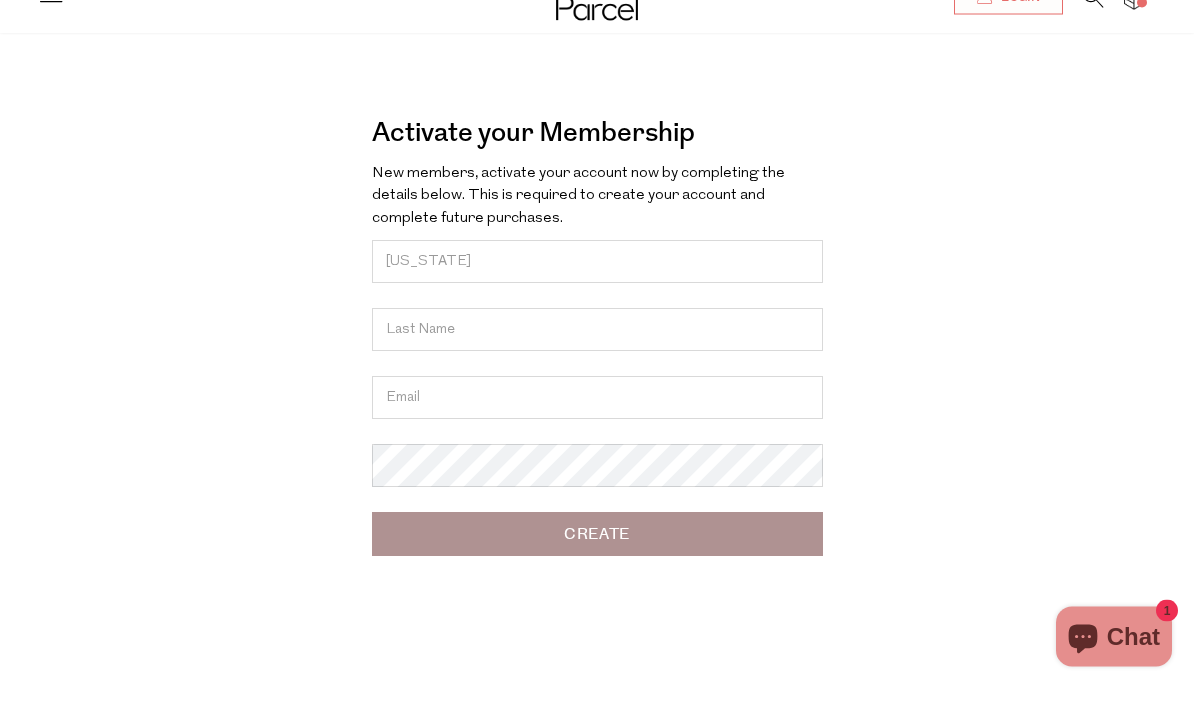 type on "[US_STATE]" 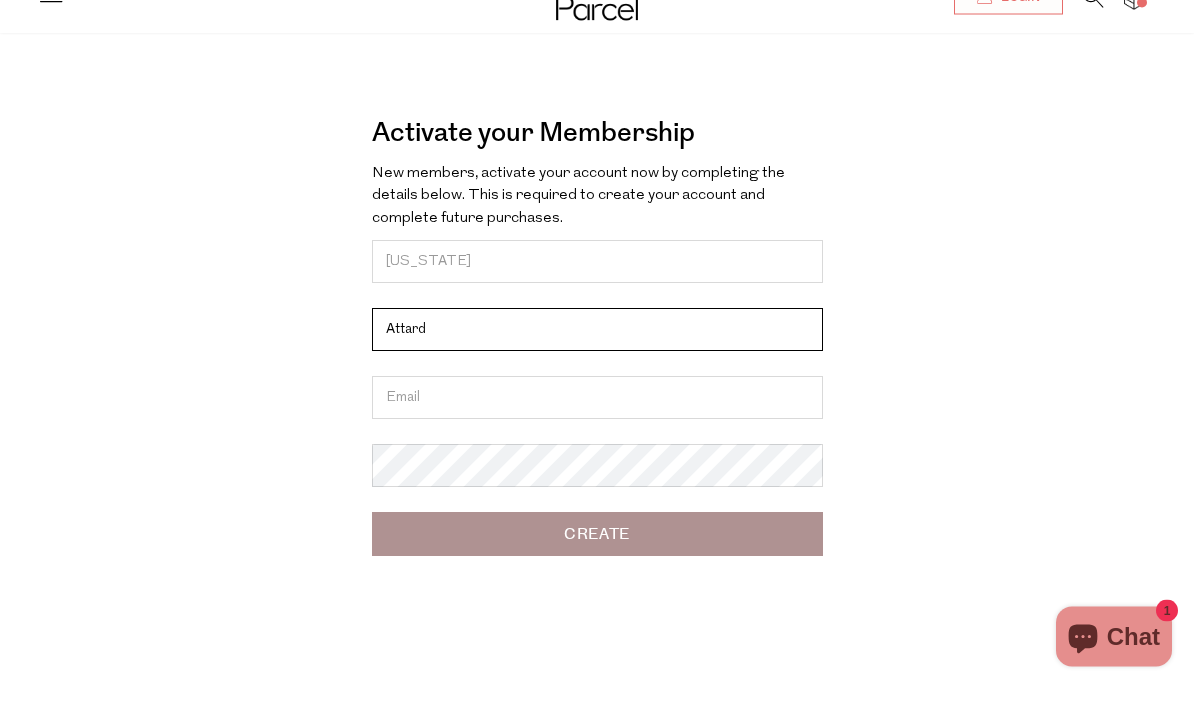 type on "Attard" 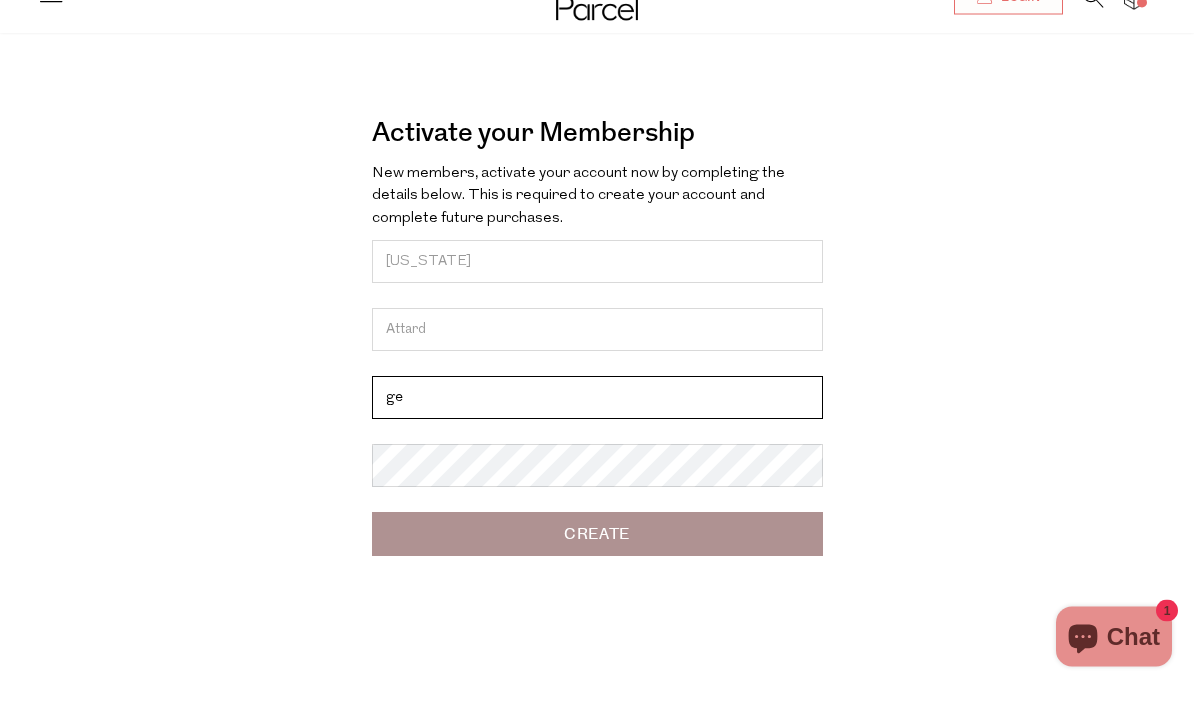 type on "[EMAIL_ADDRESS][DOMAIN_NAME]" 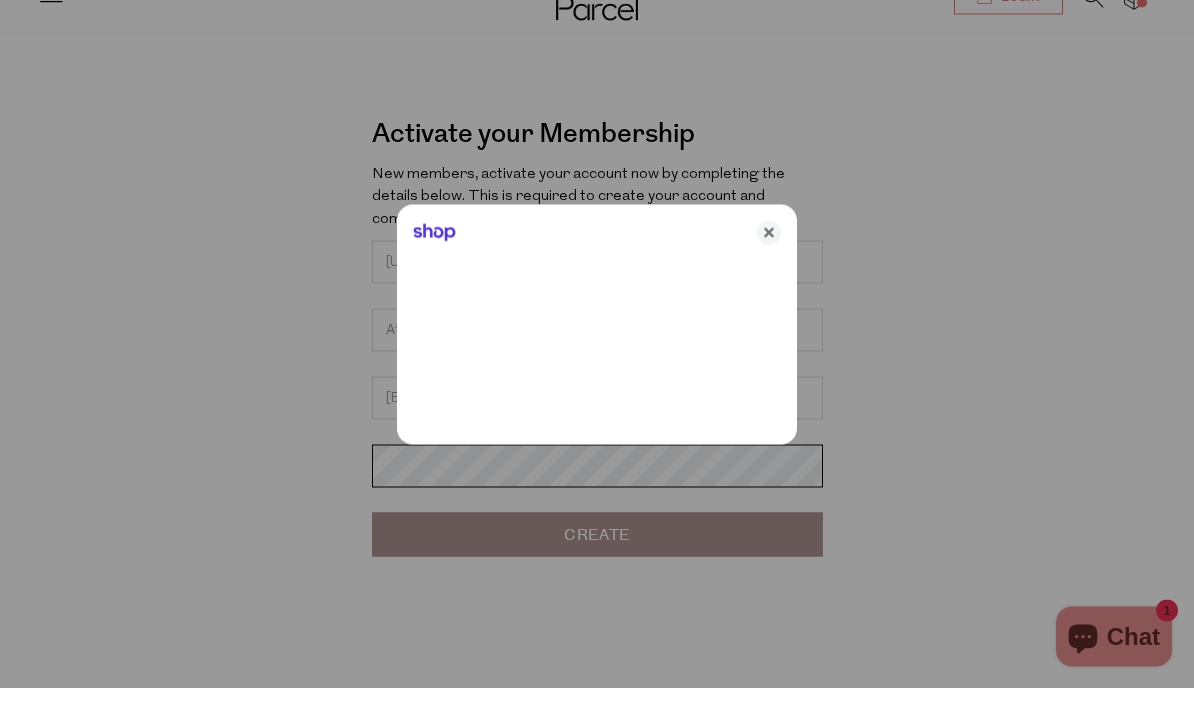 scroll, scrollTop: 40, scrollLeft: 0, axis: vertical 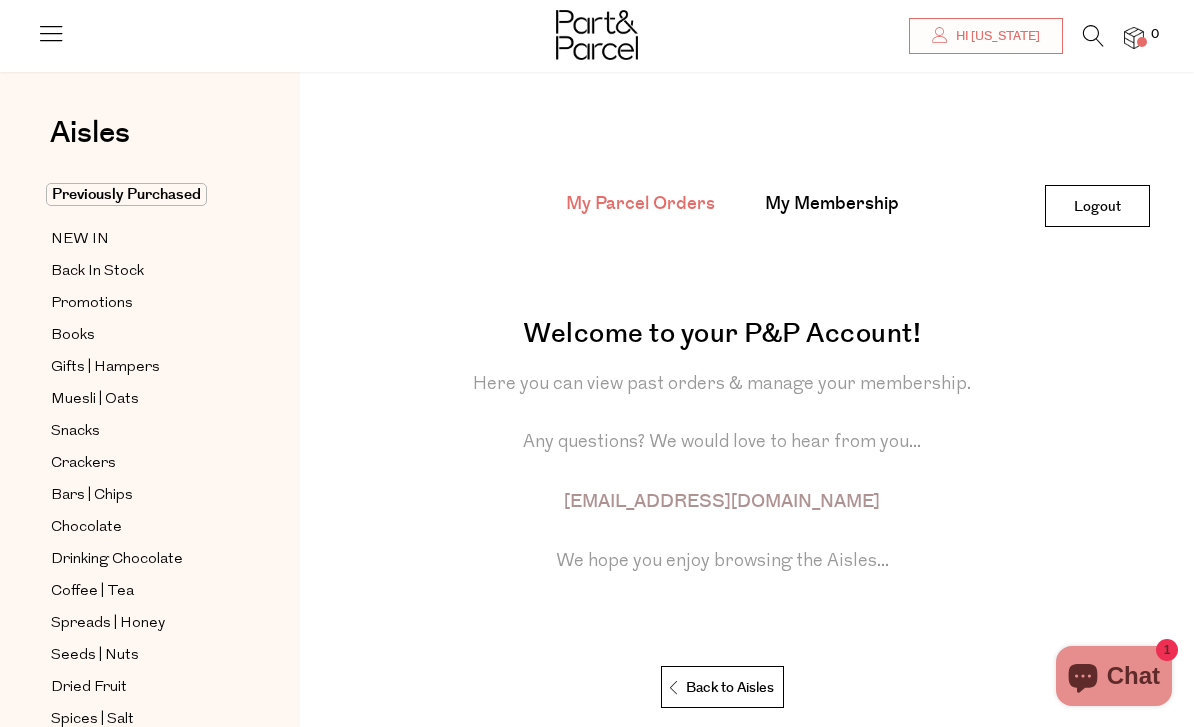 click on "My Membership" at bounding box center [832, 204] 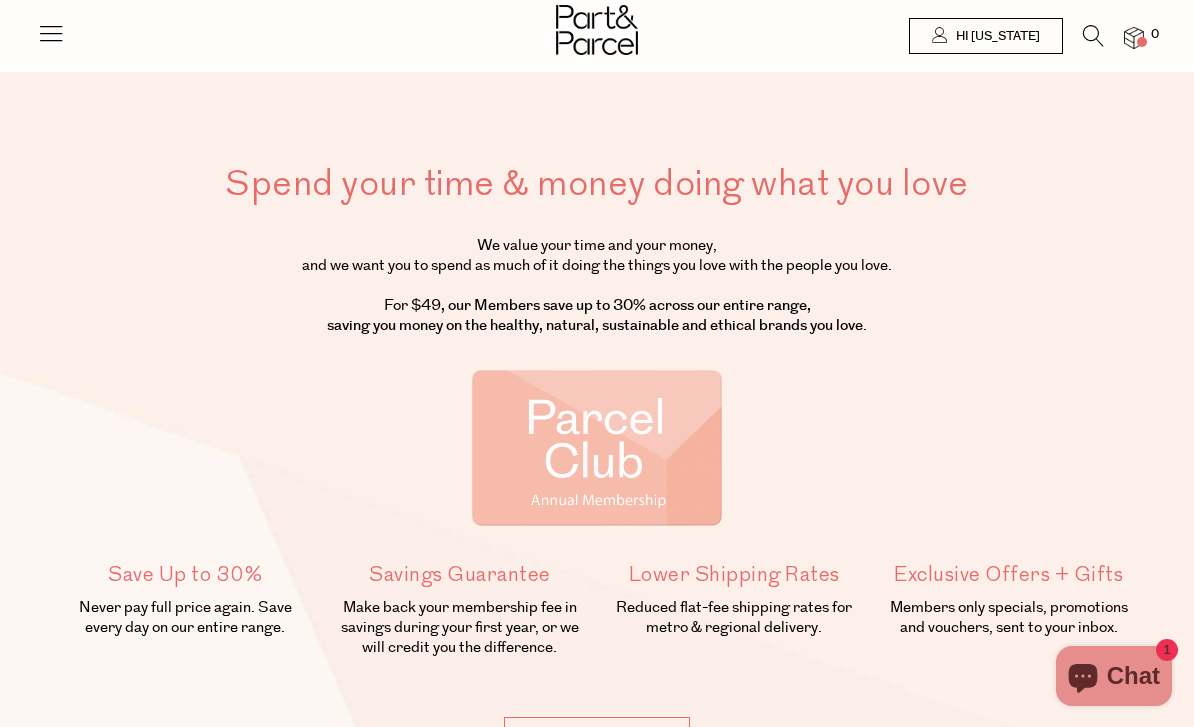 scroll, scrollTop: 0, scrollLeft: 0, axis: both 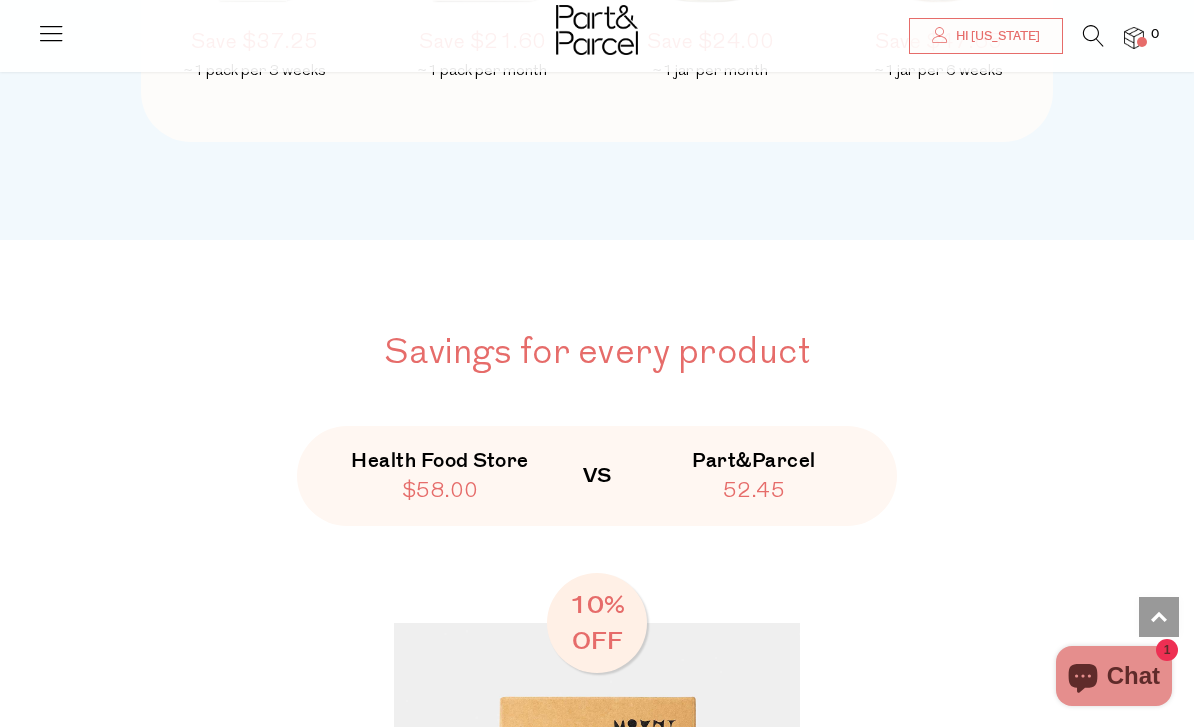 click on "Savings for every product
Health Food Store
$58.00
VS
Part&Parcel
52.45
10% off" at bounding box center (597, 715) 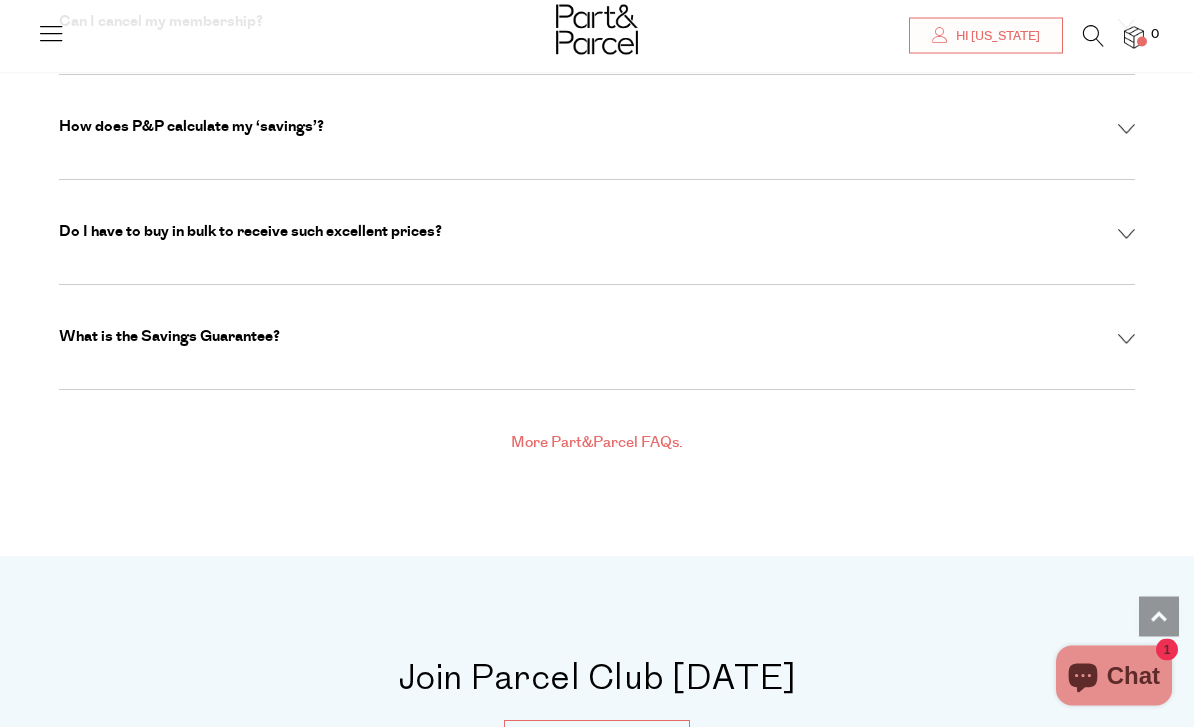 scroll, scrollTop: 7273, scrollLeft: 0, axis: vertical 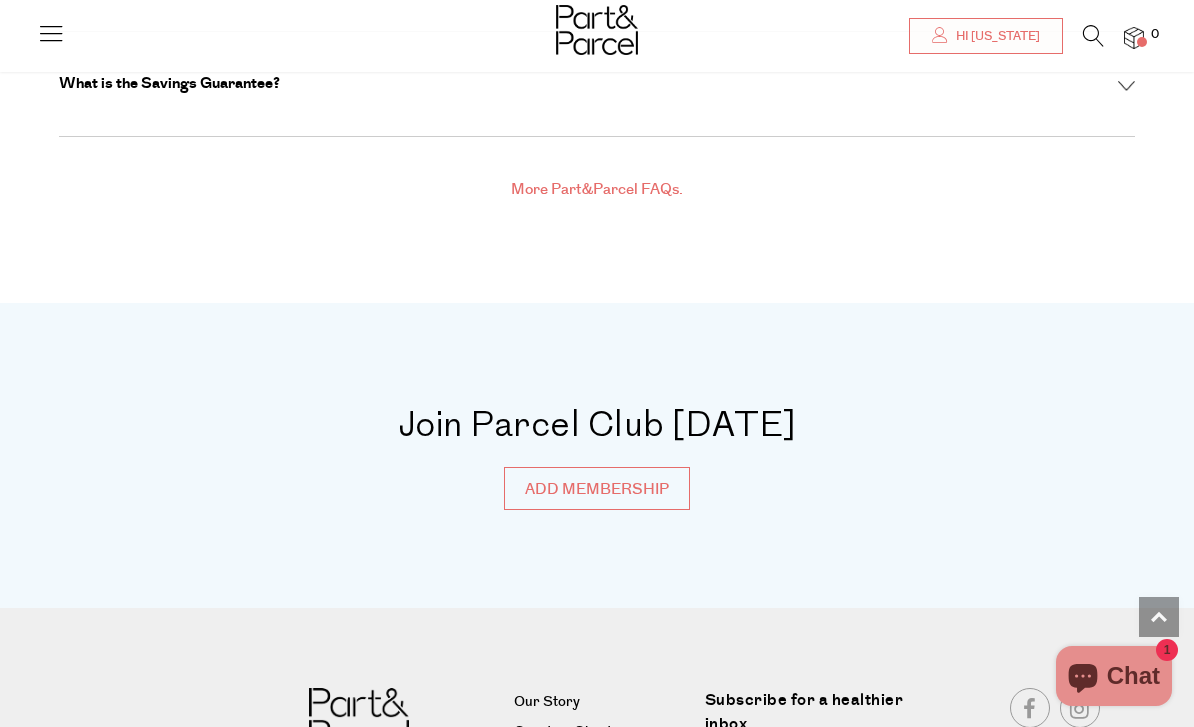 click on "Add membership" at bounding box center [597, 488] 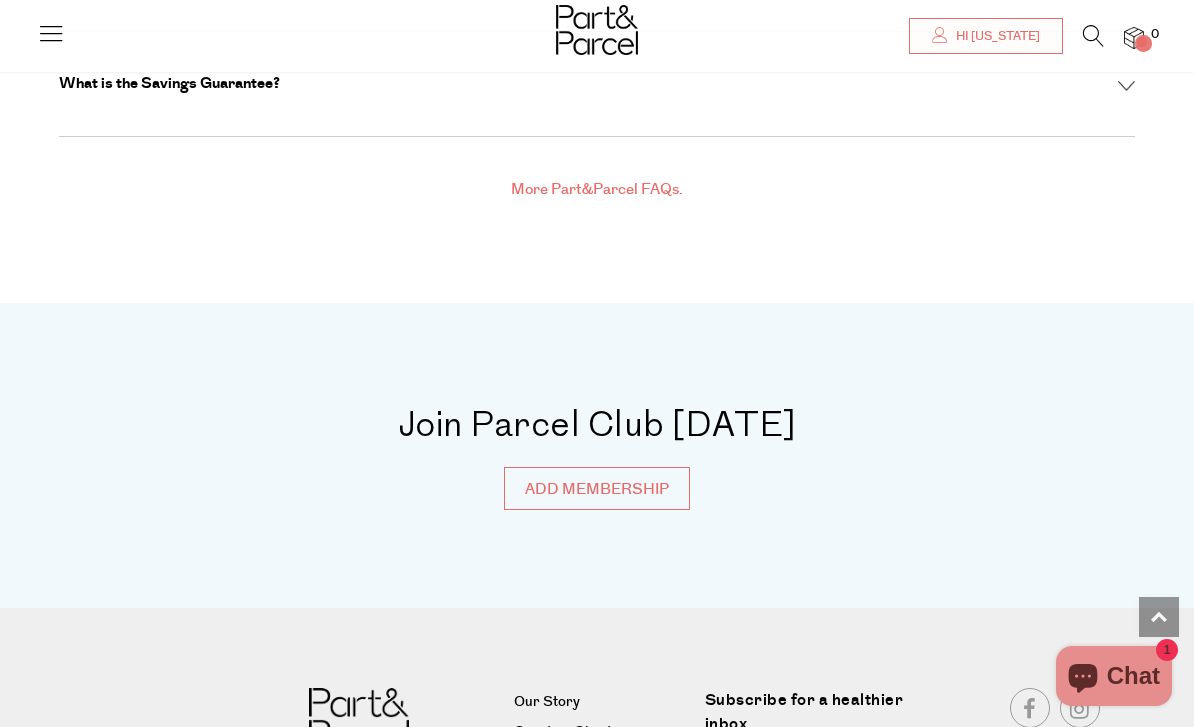 type on "ADDED" 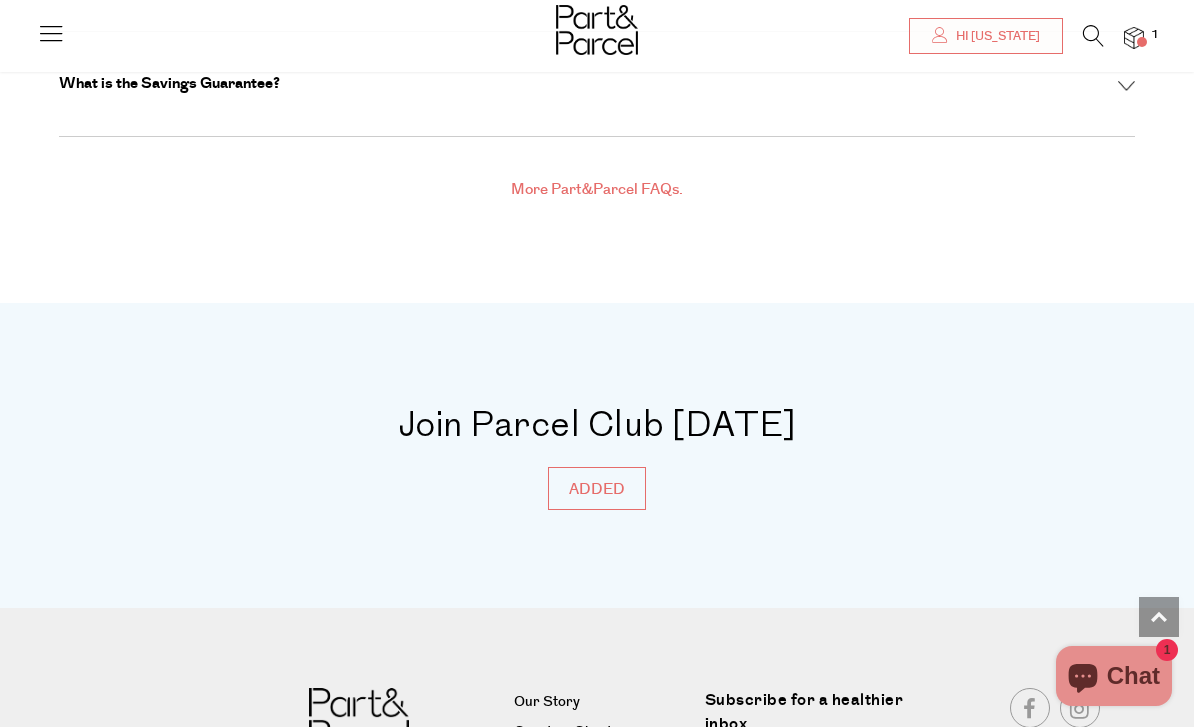 click at bounding box center [1134, 38] 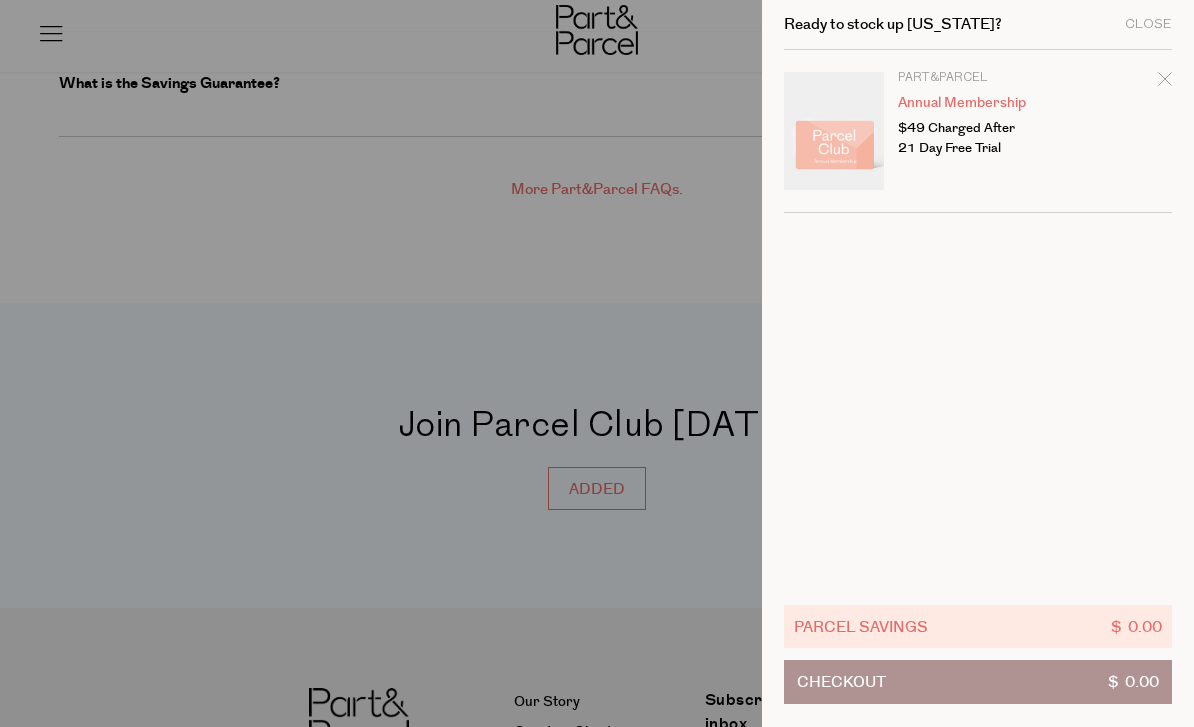 click at bounding box center [597, 363] 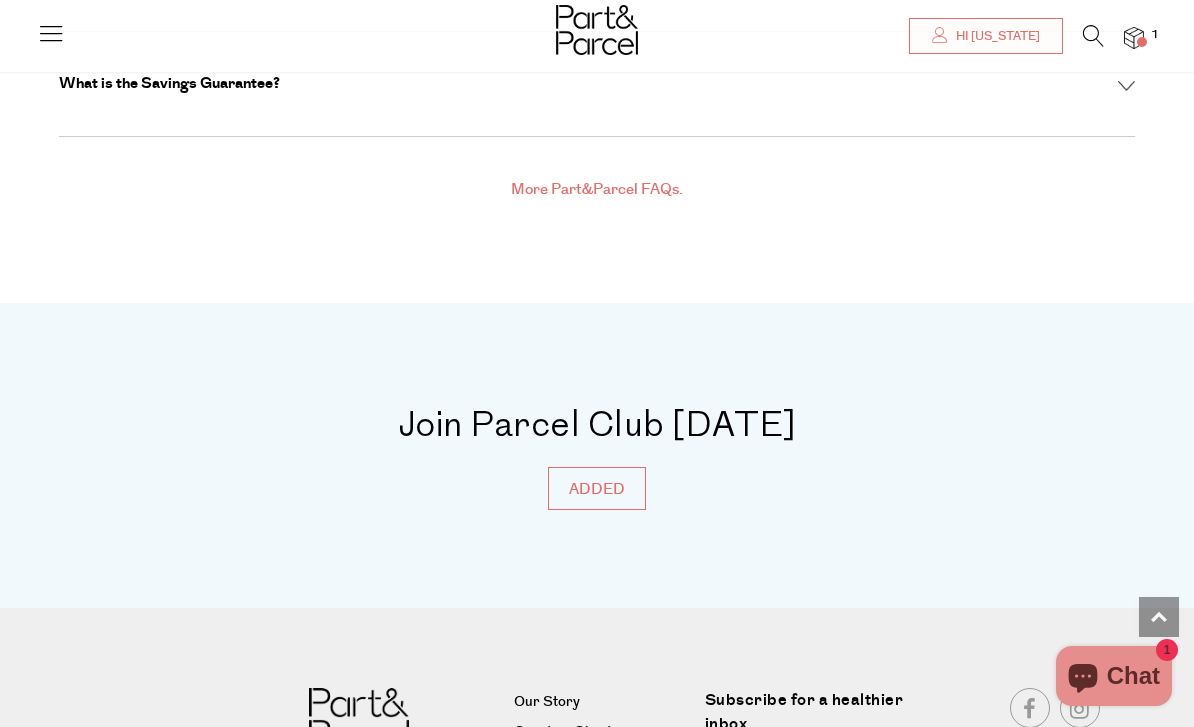 scroll, scrollTop: 7326, scrollLeft: 0, axis: vertical 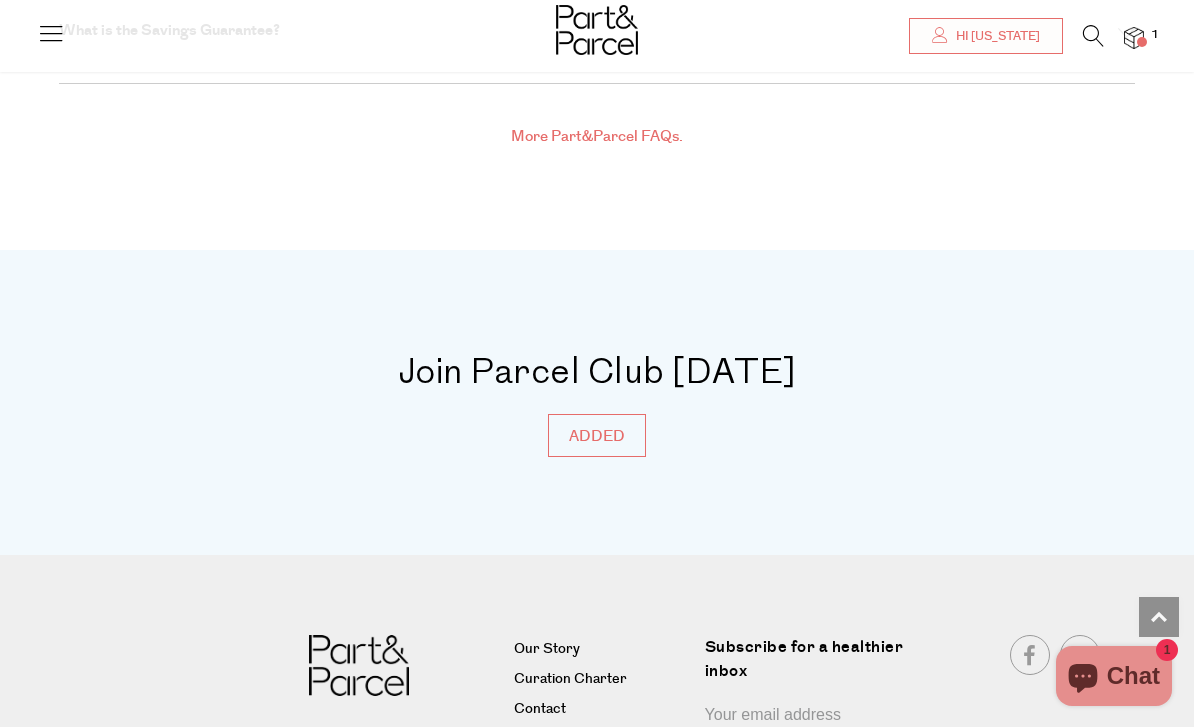 click on "Membership" at bounding box center [601, 739] 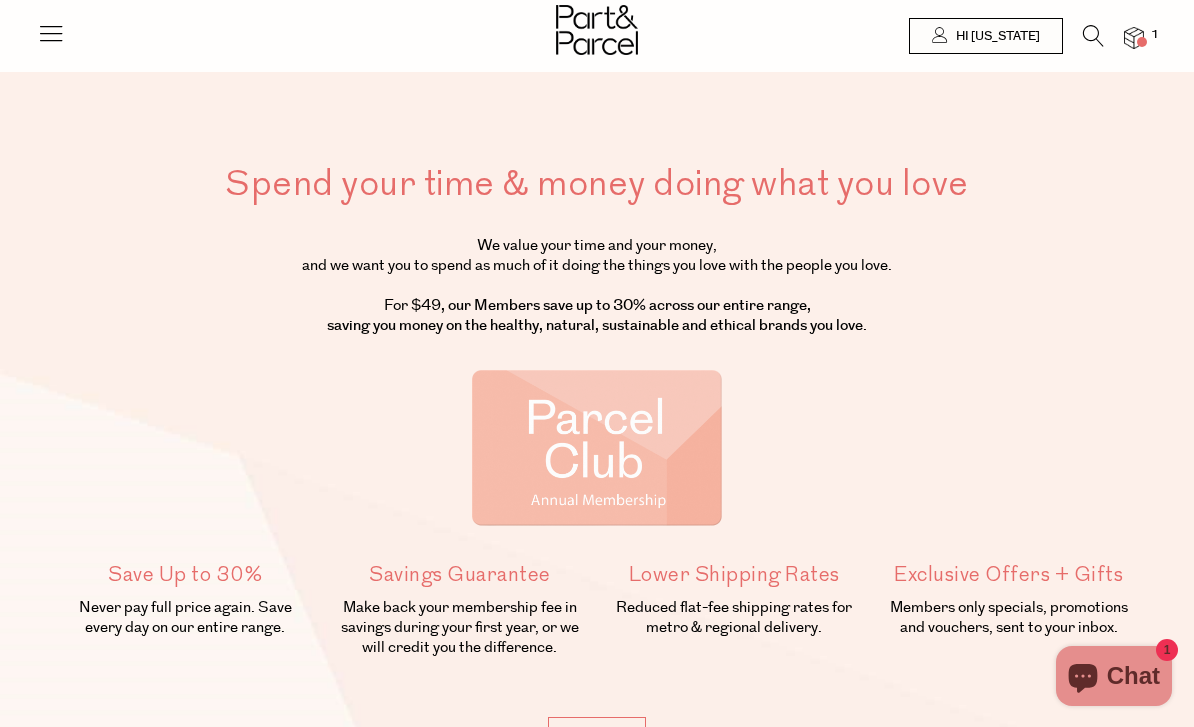 scroll, scrollTop: 0, scrollLeft: 0, axis: both 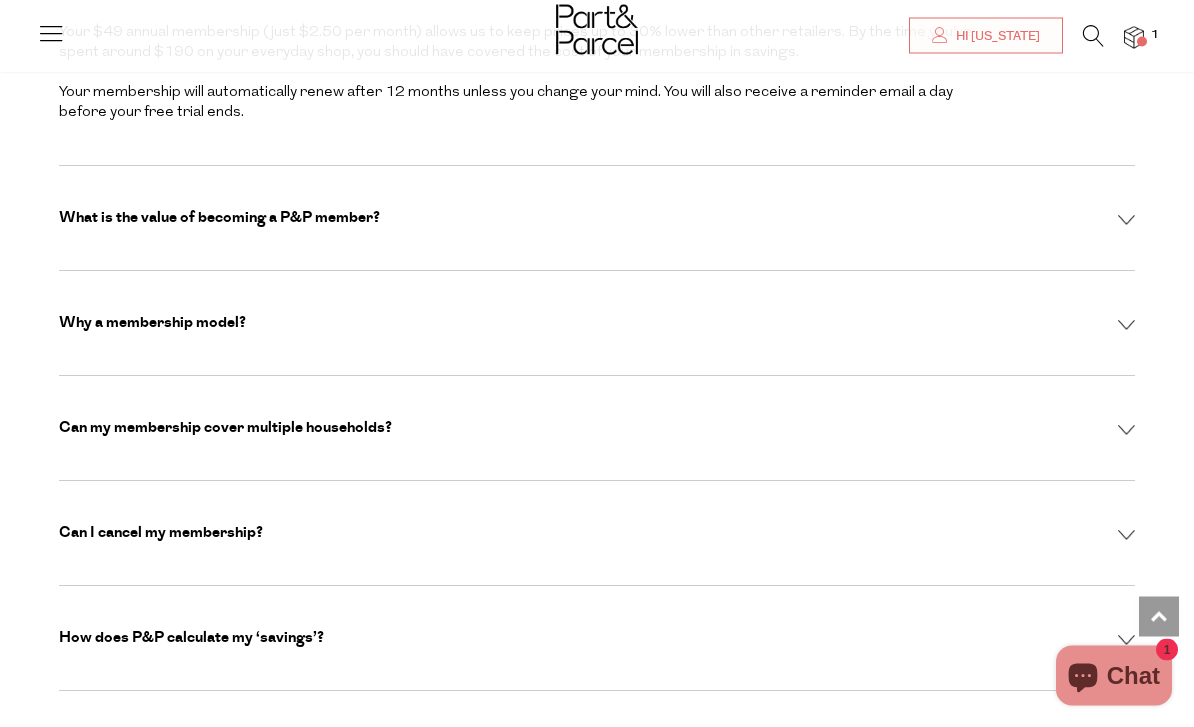 click on "Can I cancel my membership?" at bounding box center [597, 534] 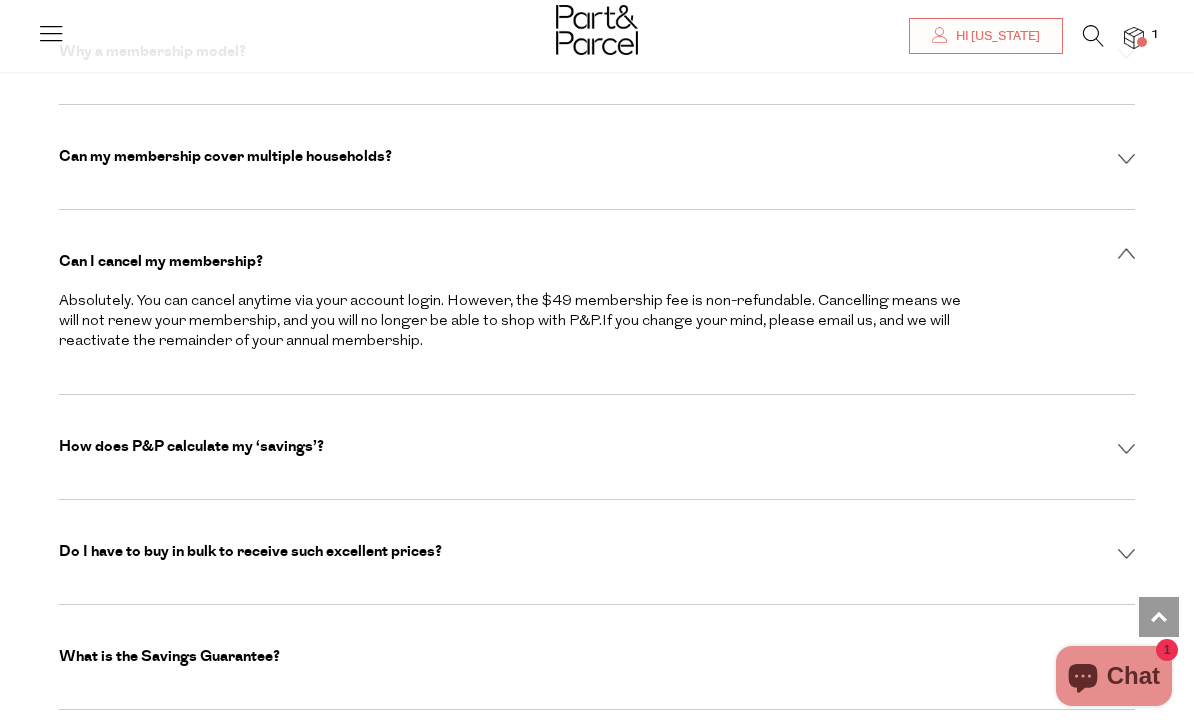 scroll, scrollTop: 6697, scrollLeft: 0, axis: vertical 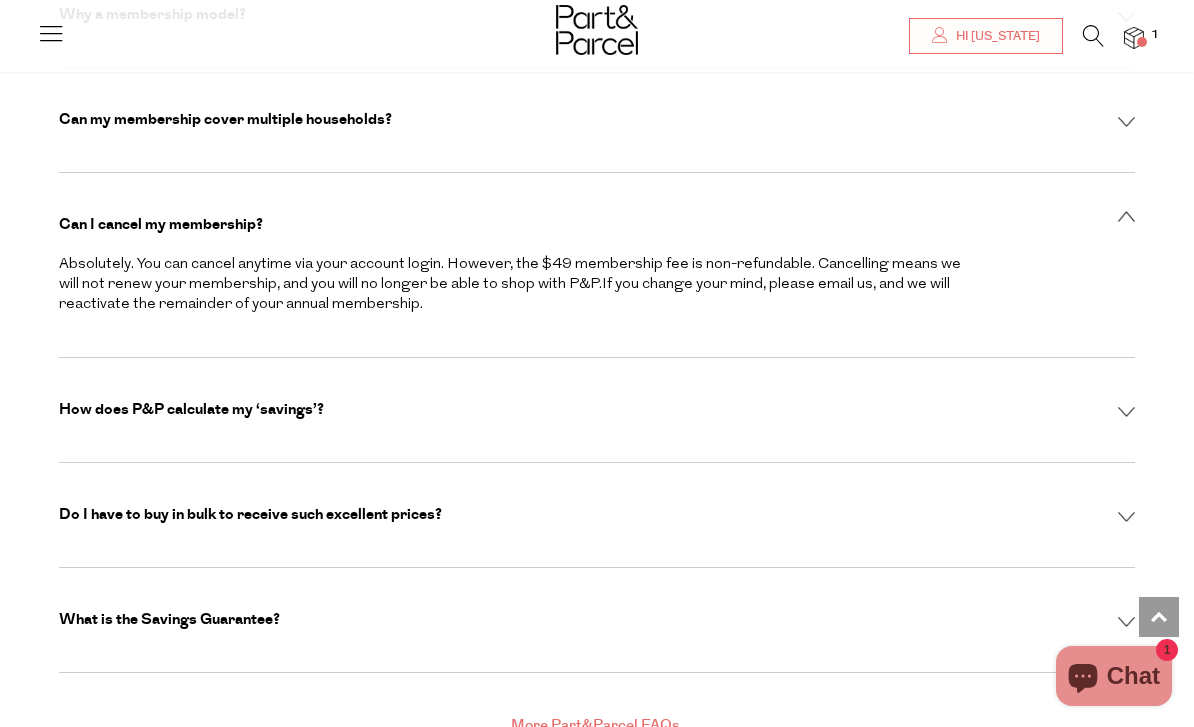 click on "More Part&Parcel FAQs." at bounding box center [597, 725] 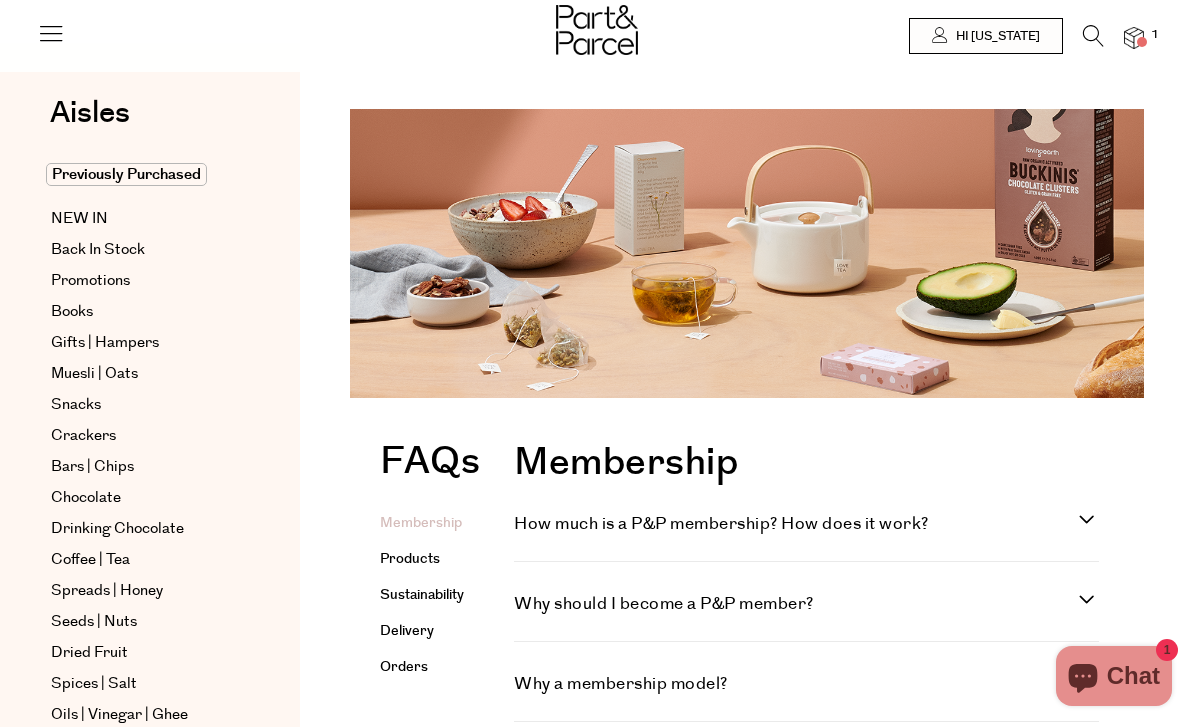 scroll, scrollTop: 0, scrollLeft: 0, axis: both 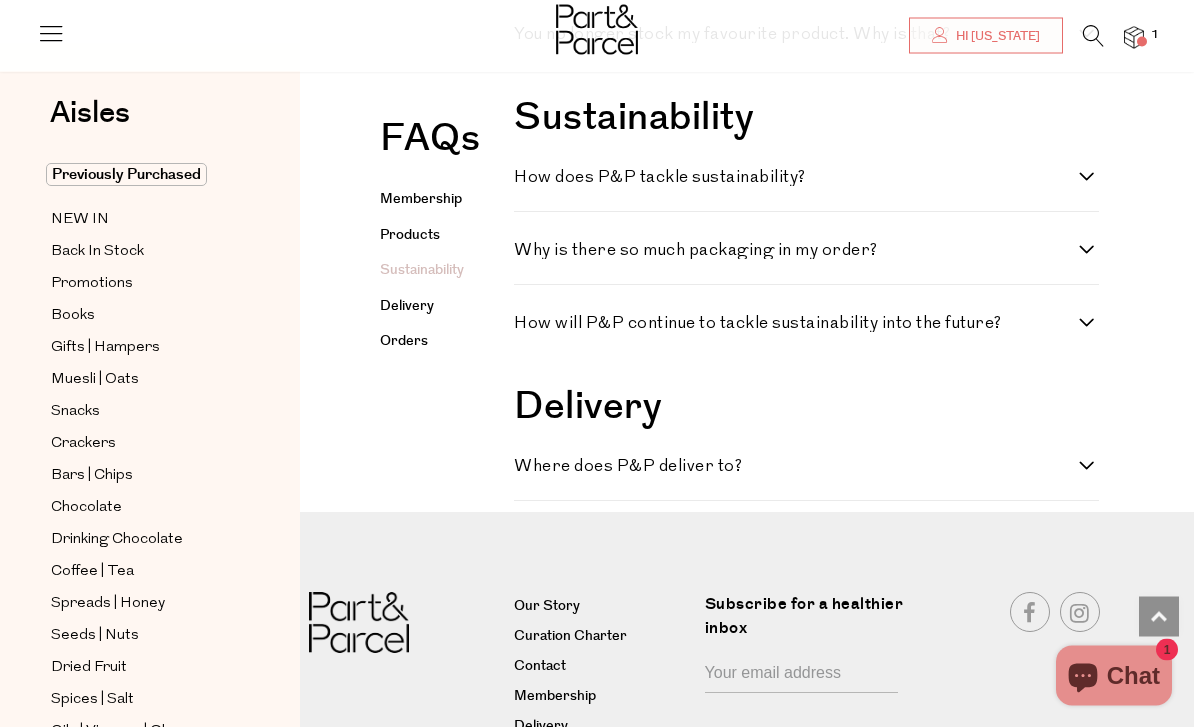 click on "Where does P&P deliver to?" at bounding box center (796, 467) 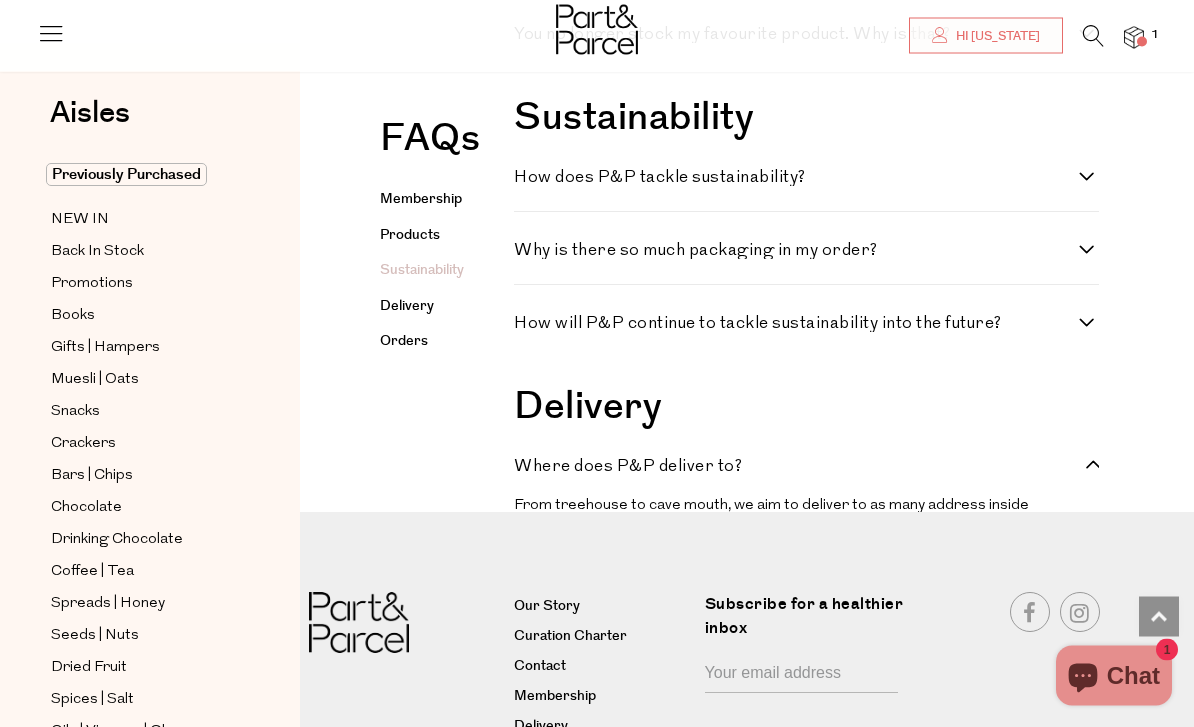 scroll, scrollTop: 1995, scrollLeft: 0, axis: vertical 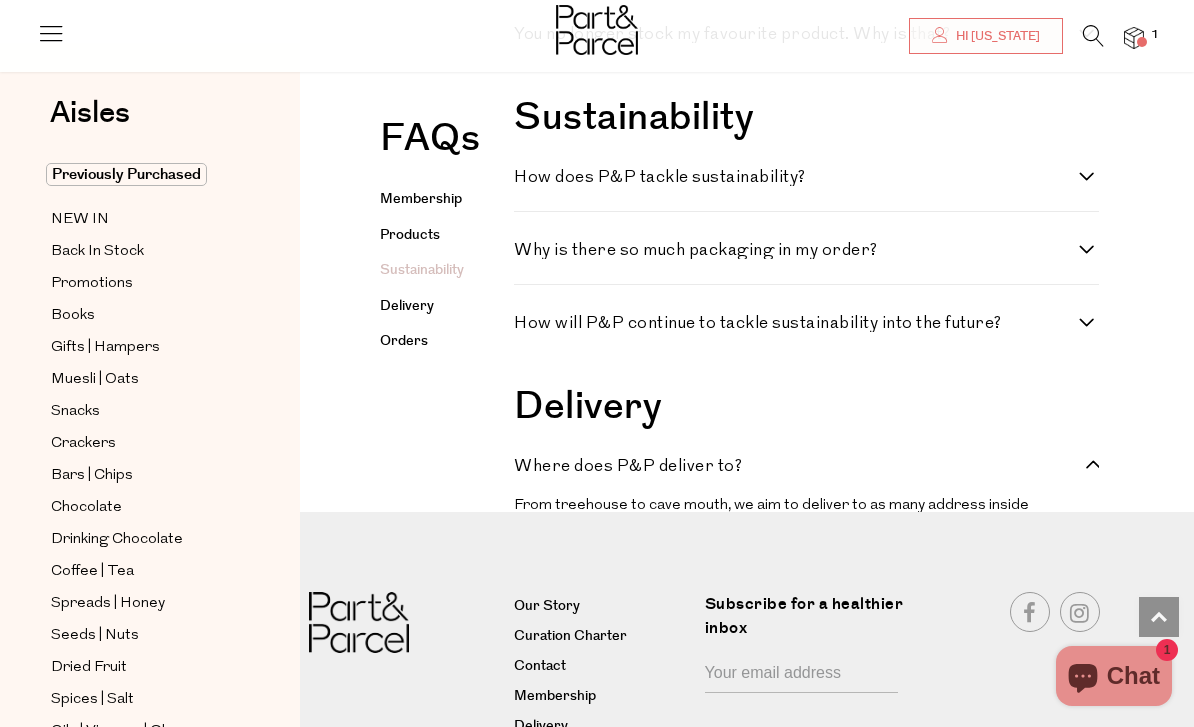 click on "Where does P&P deliver to?" at bounding box center [806, 466] 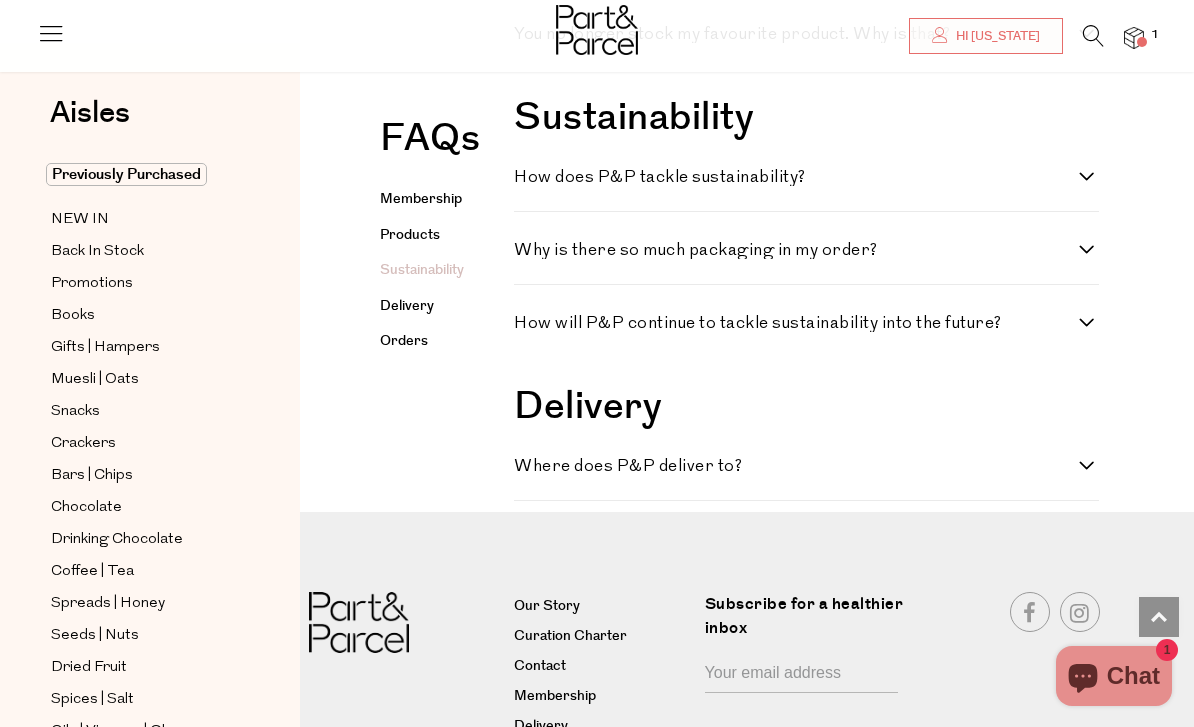 click on "Where does P&P deliver to?" at bounding box center [806, 466] 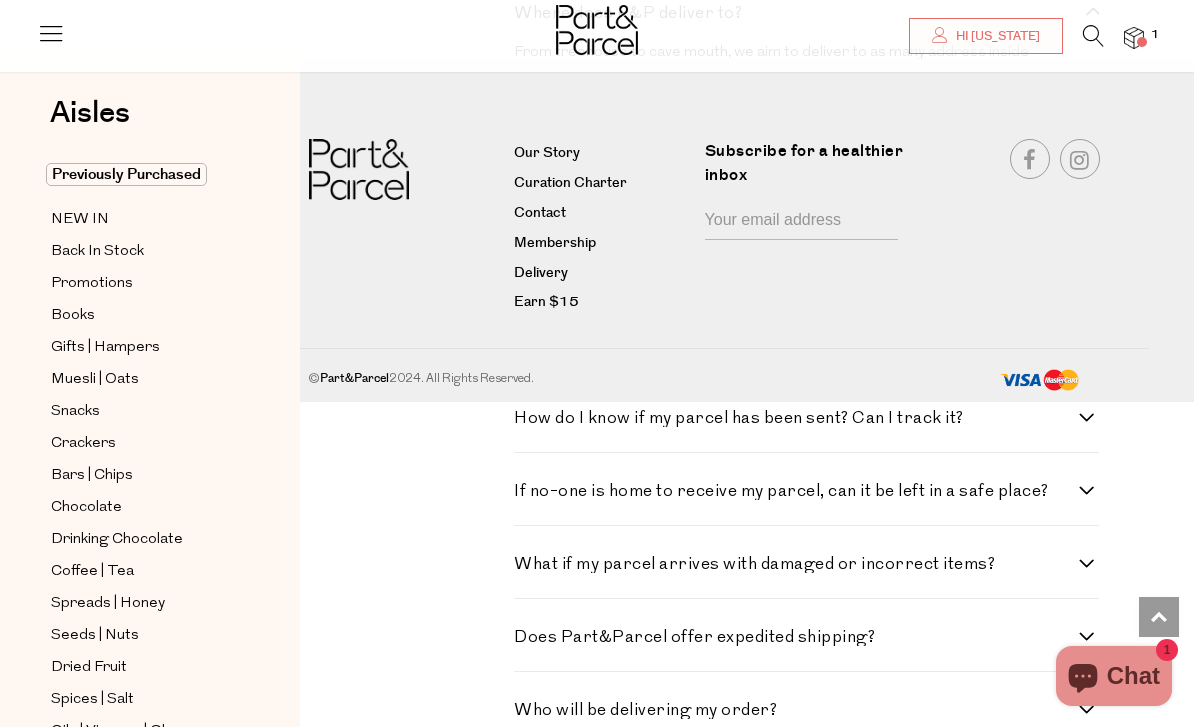 scroll, scrollTop: 2449, scrollLeft: 0, axis: vertical 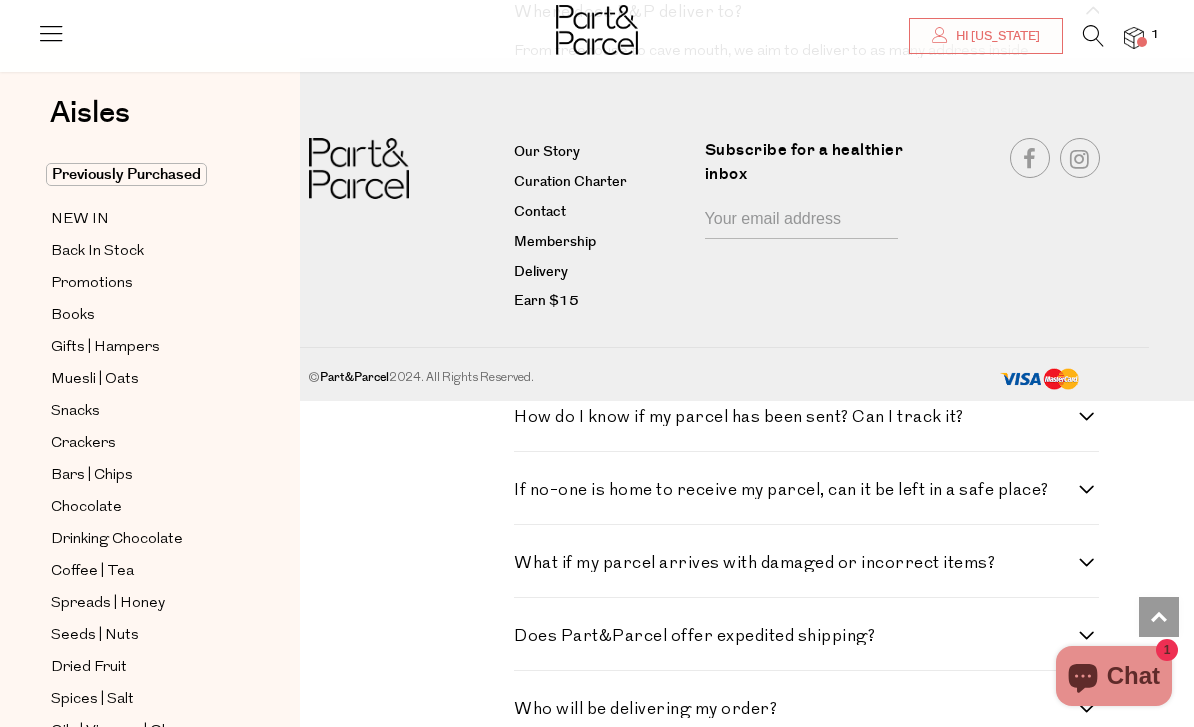 click on "Chat 1" at bounding box center (1114, 676) 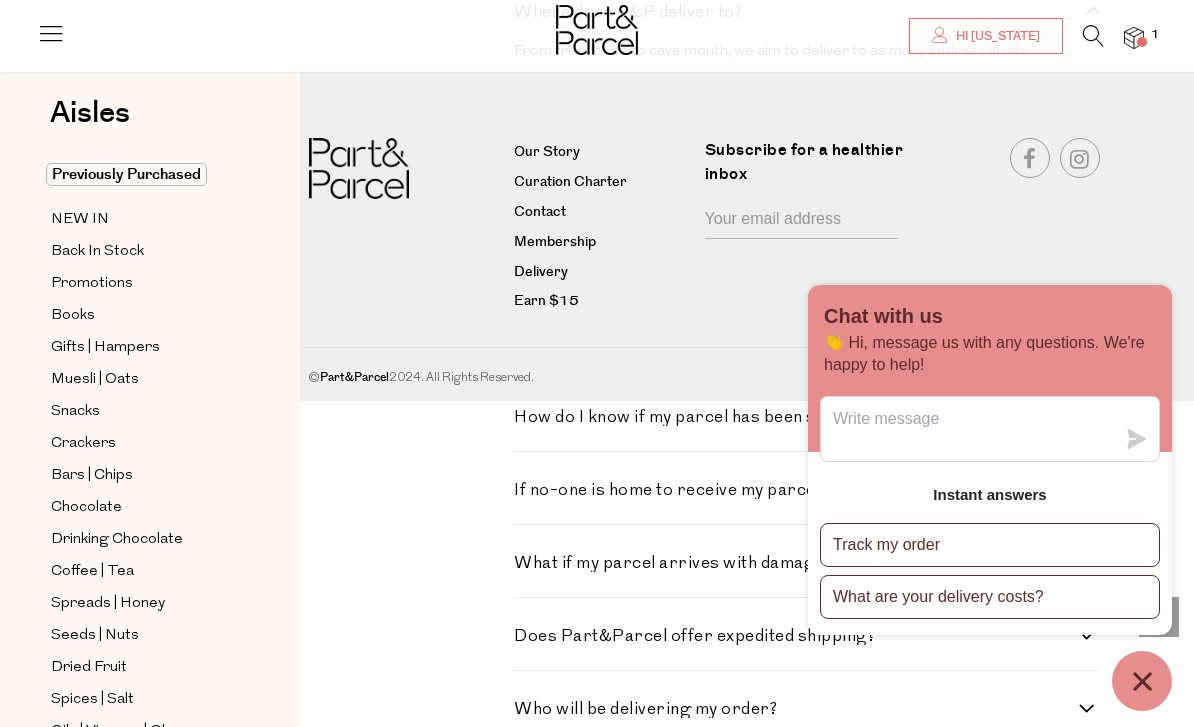 click 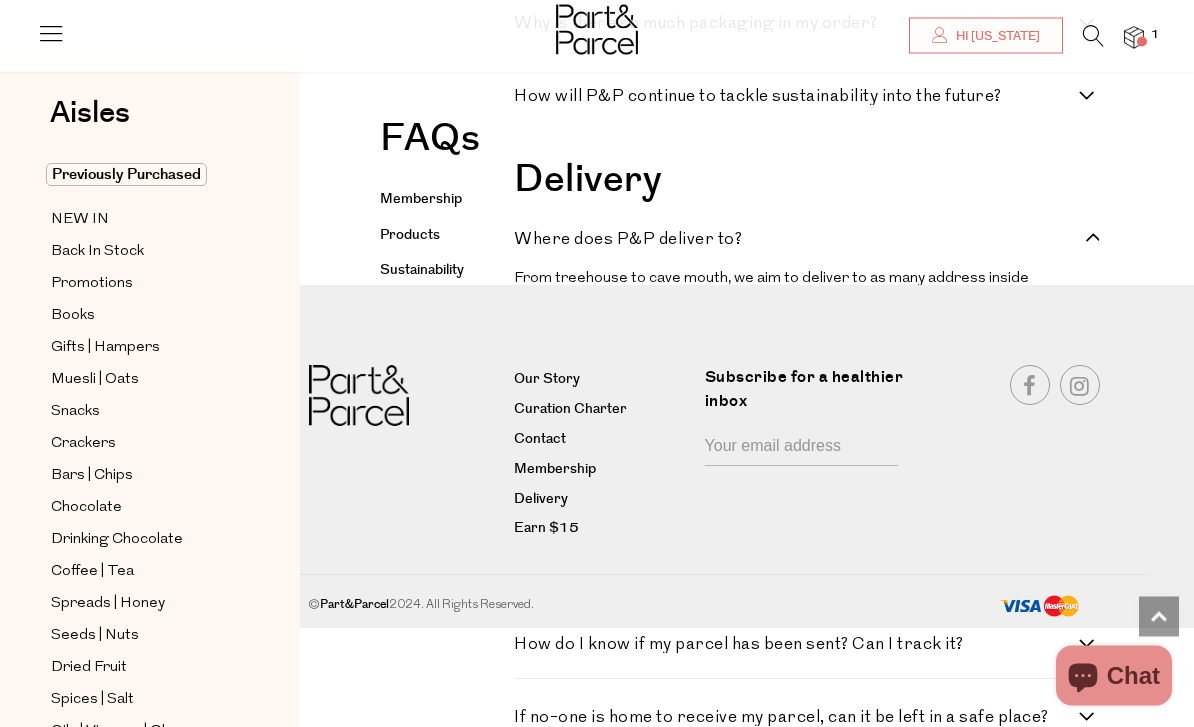 scroll, scrollTop: 2221, scrollLeft: 0, axis: vertical 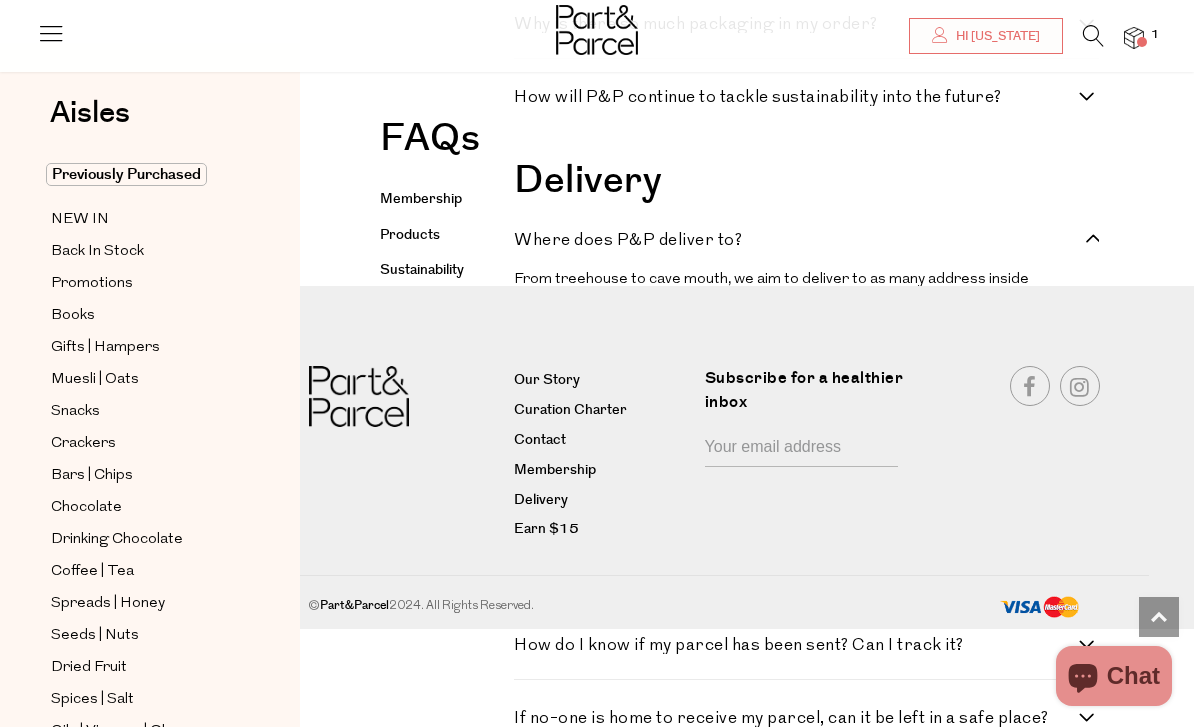 click at bounding box center (1134, 38) 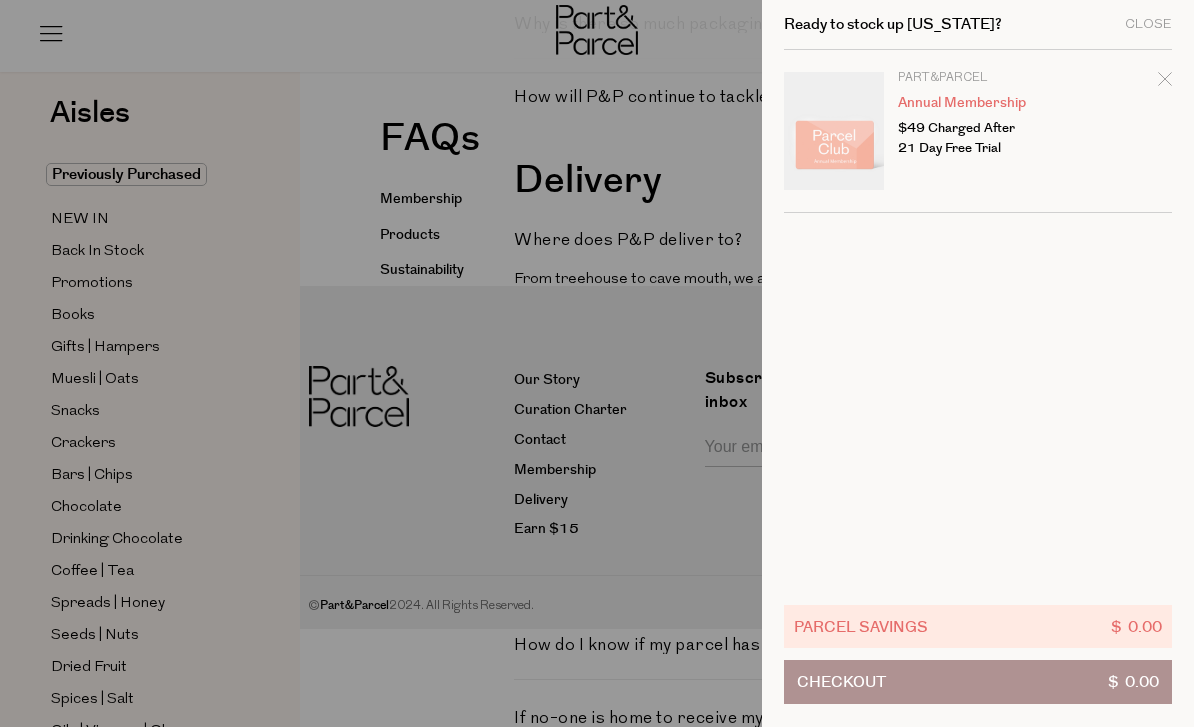 click at bounding box center (597, 363) 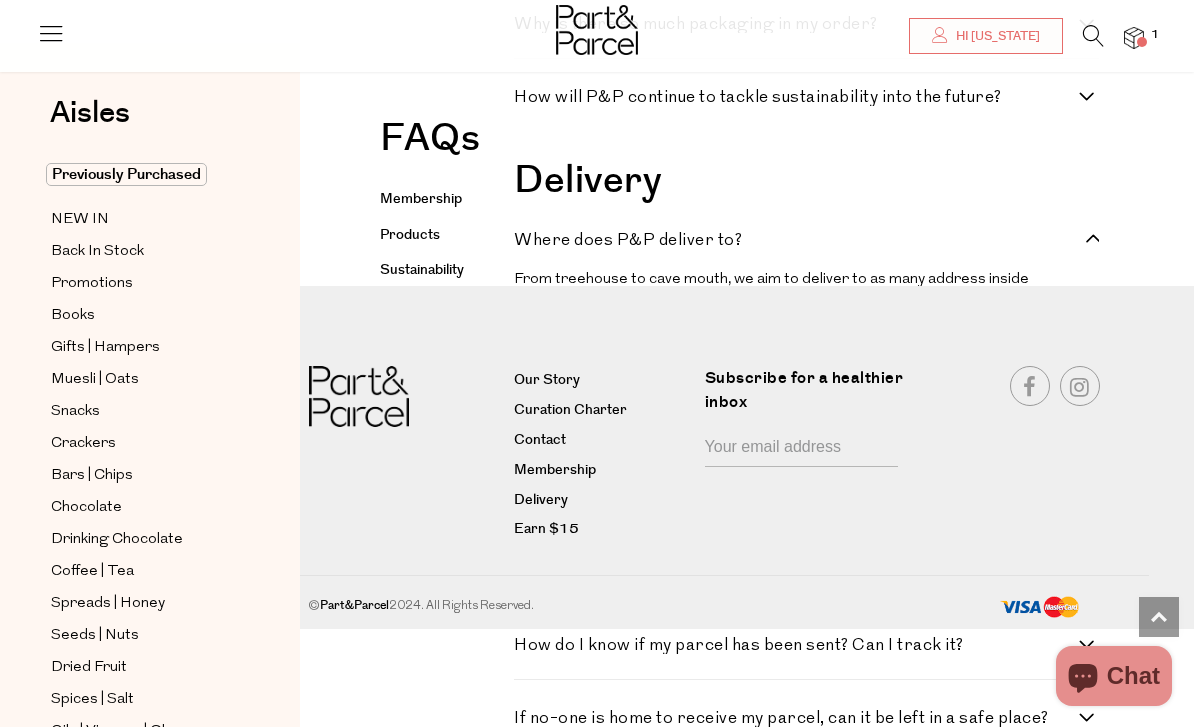 click on "NEW IN" at bounding box center [80, 220] 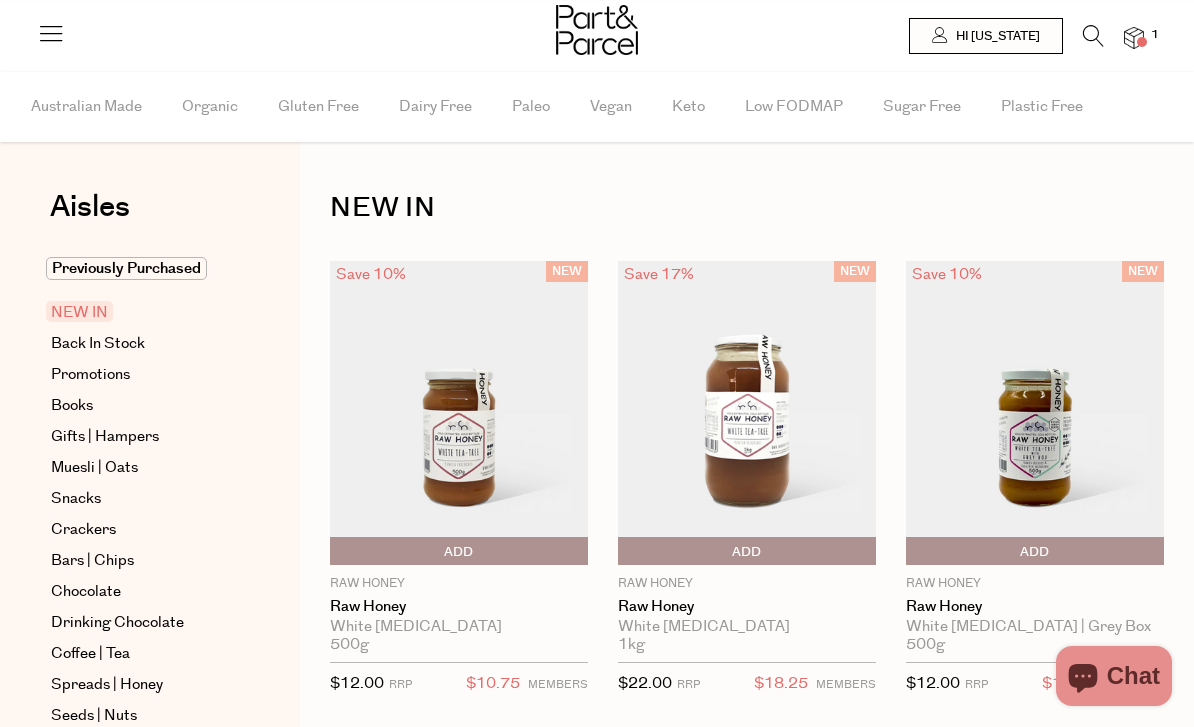 scroll, scrollTop: 0, scrollLeft: 0, axis: both 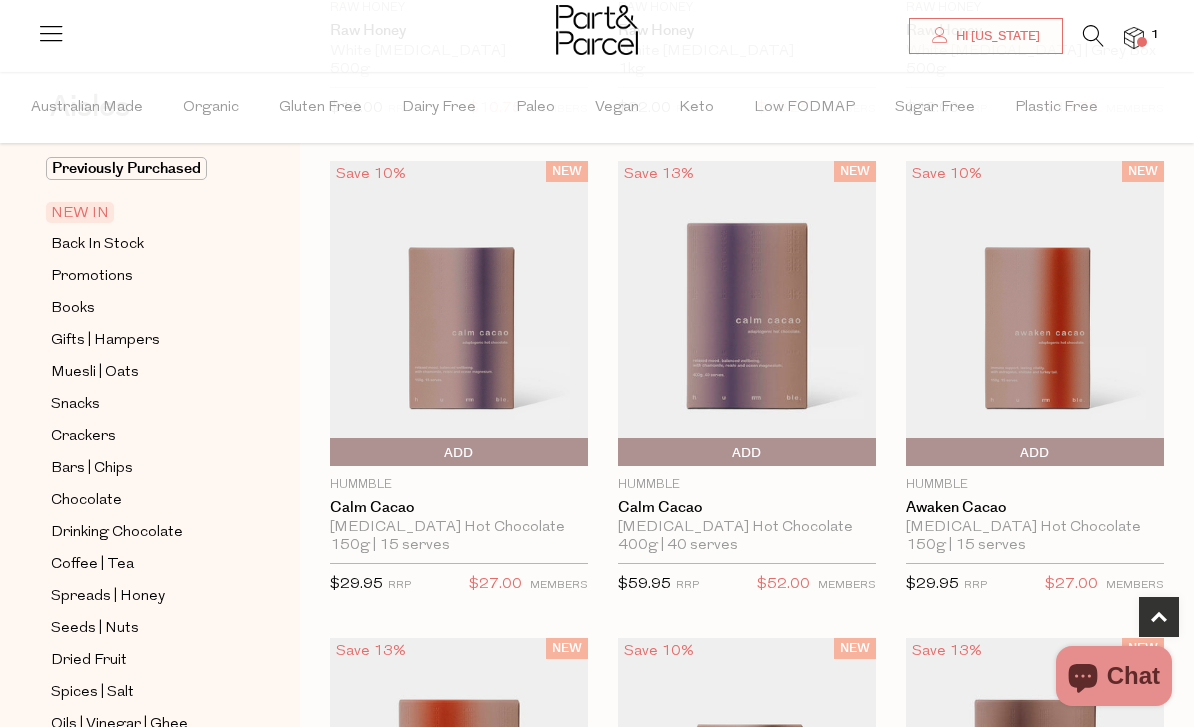 click on "Books" at bounding box center [73, 309] 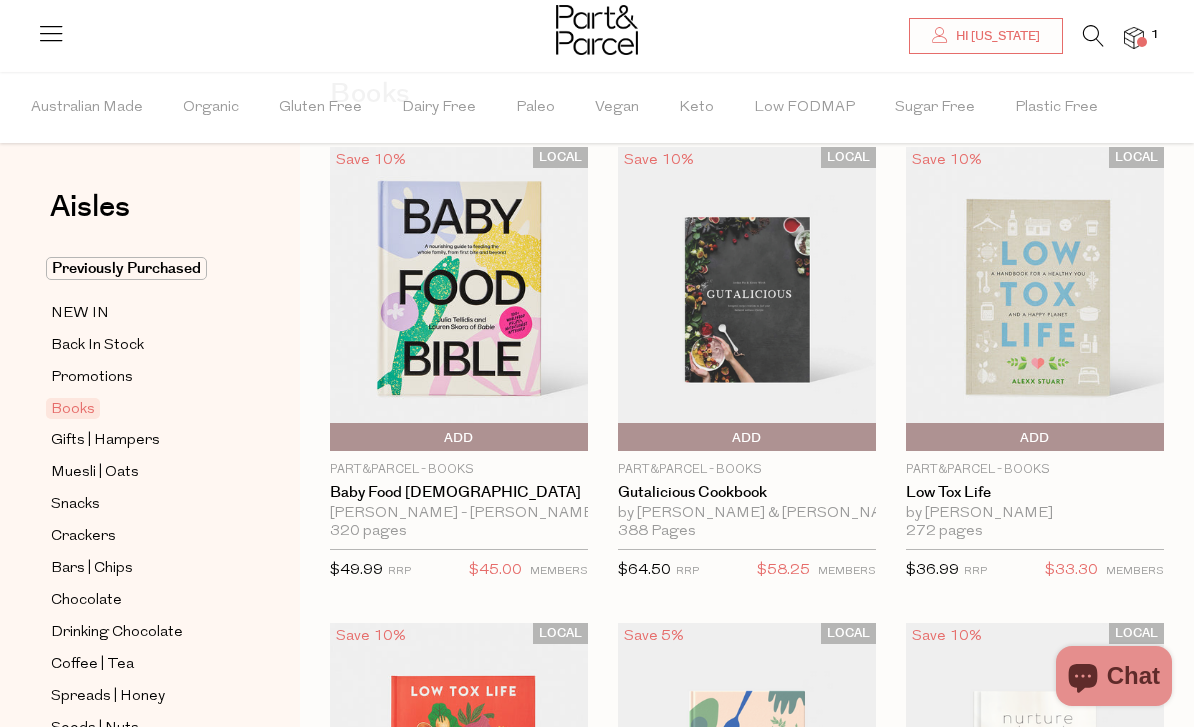 scroll, scrollTop: 572, scrollLeft: 0, axis: vertical 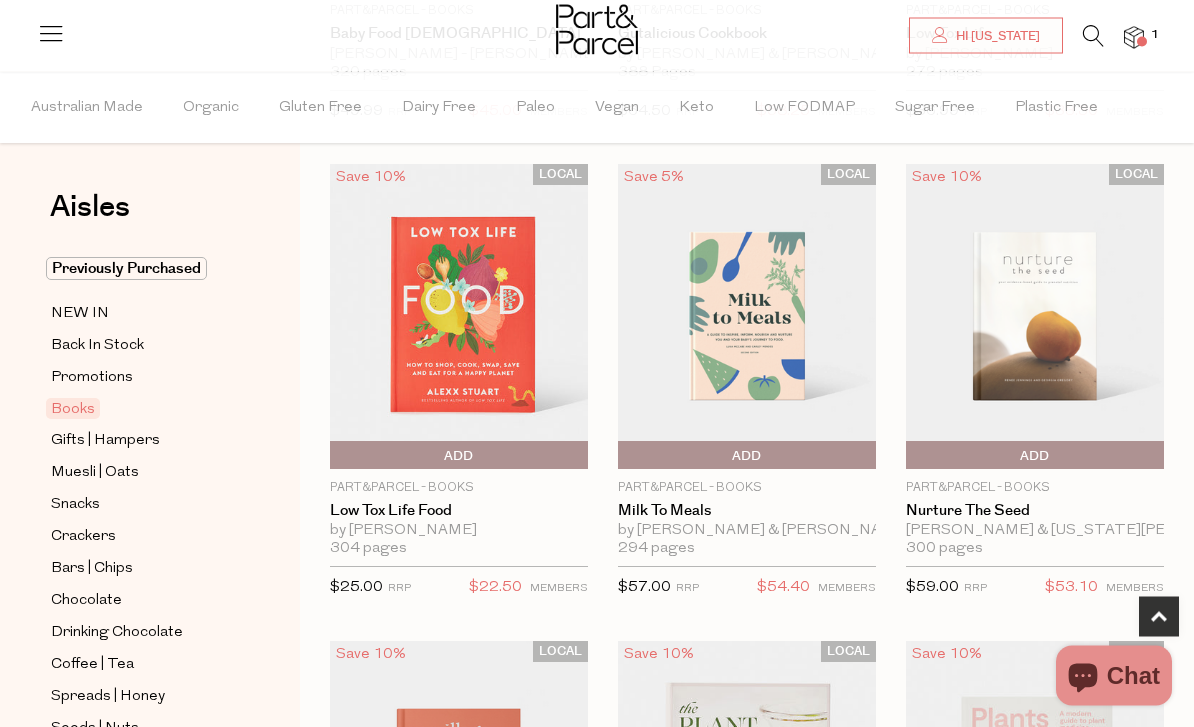 click on "Add To Parcel" at bounding box center (1035, 457) 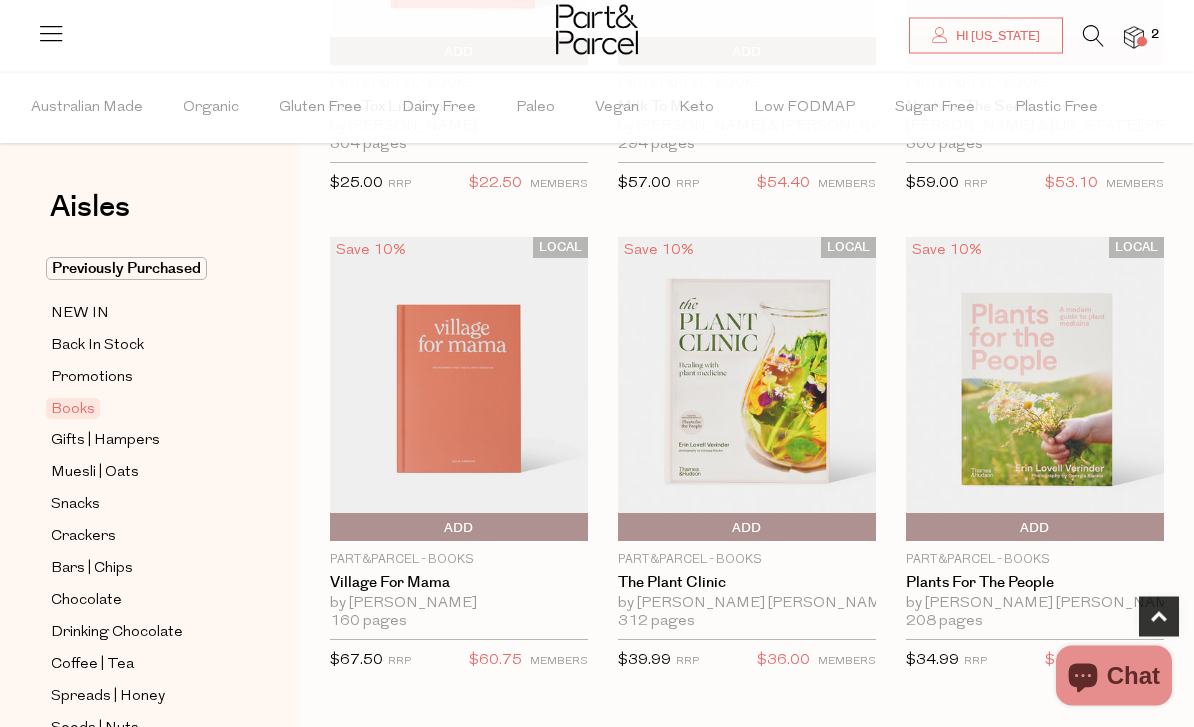 scroll, scrollTop: 977, scrollLeft: 0, axis: vertical 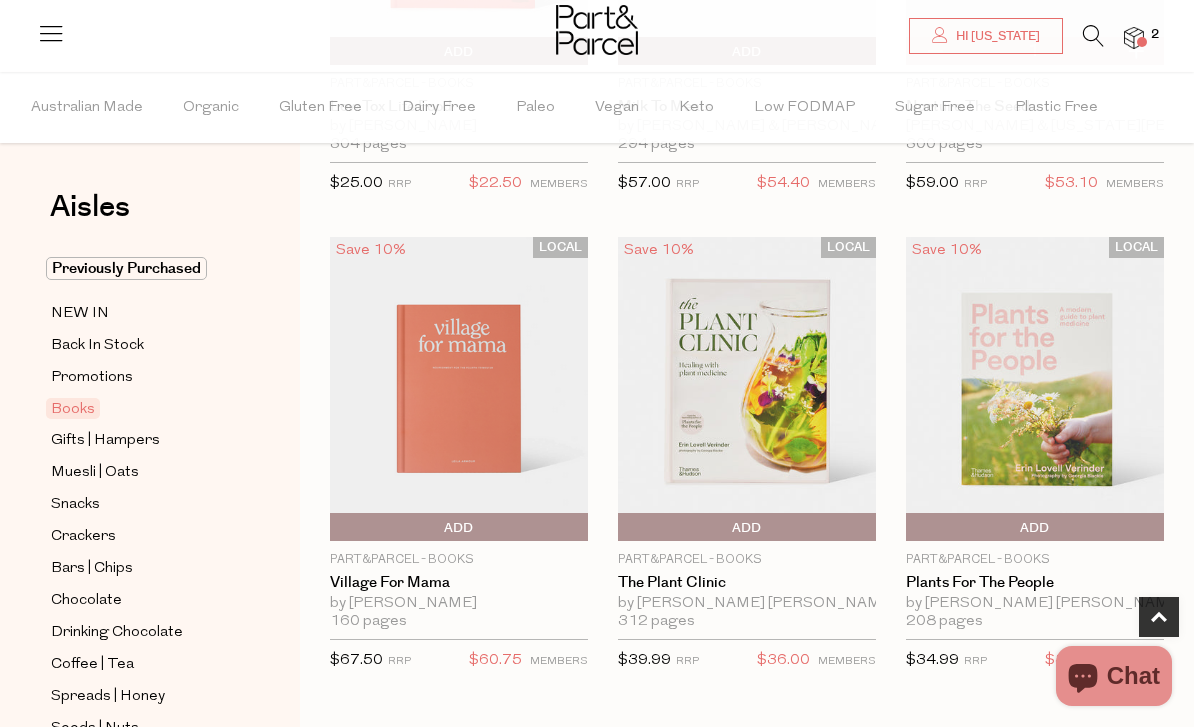 click at bounding box center [459, 389] 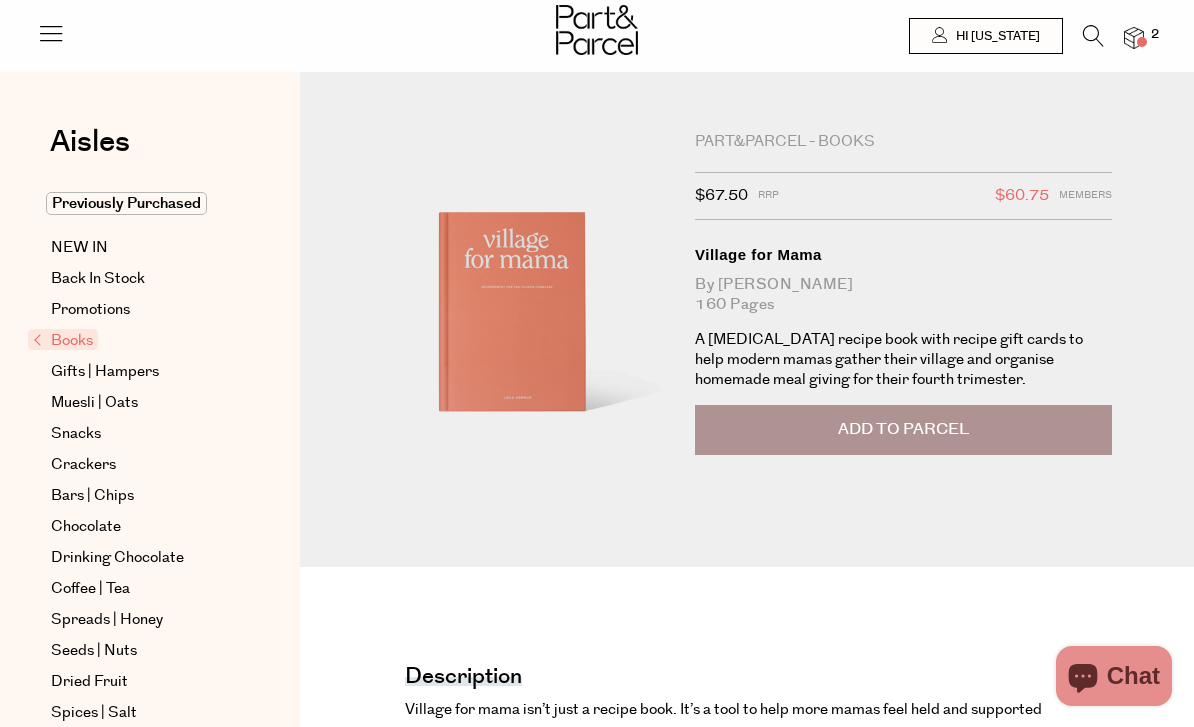 scroll, scrollTop: 0, scrollLeft: 0, axis: both 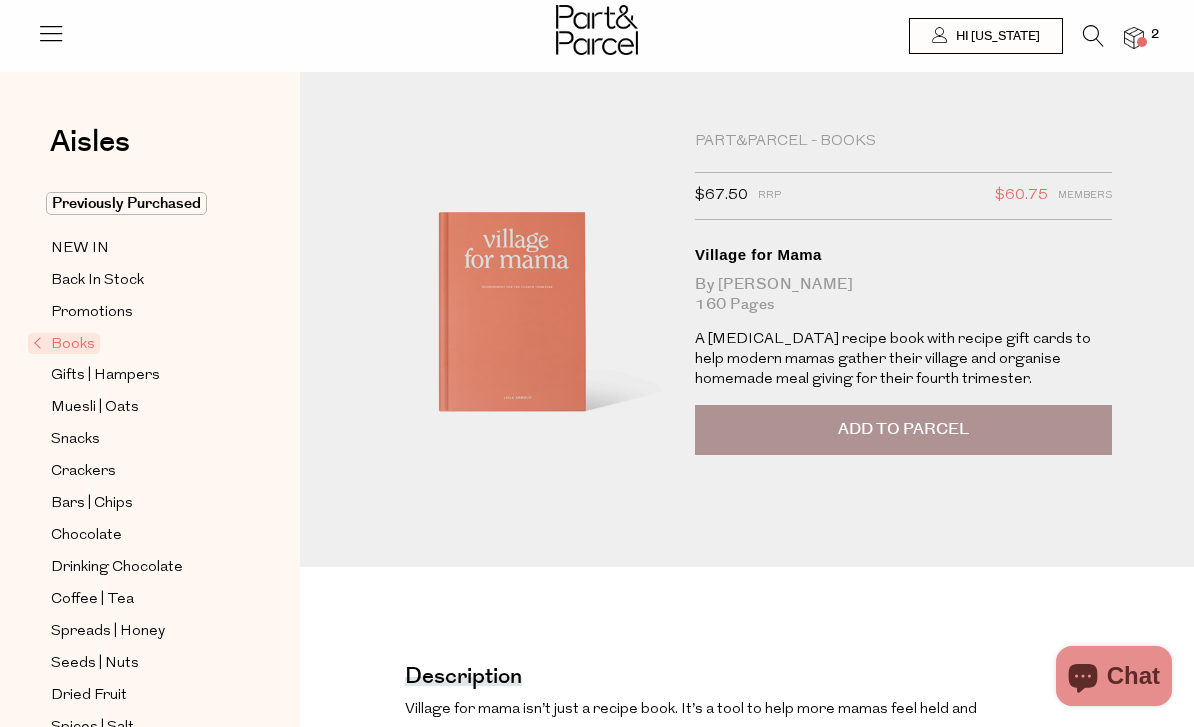 click on "Add to Parcel" at bounding box center [903, 429] 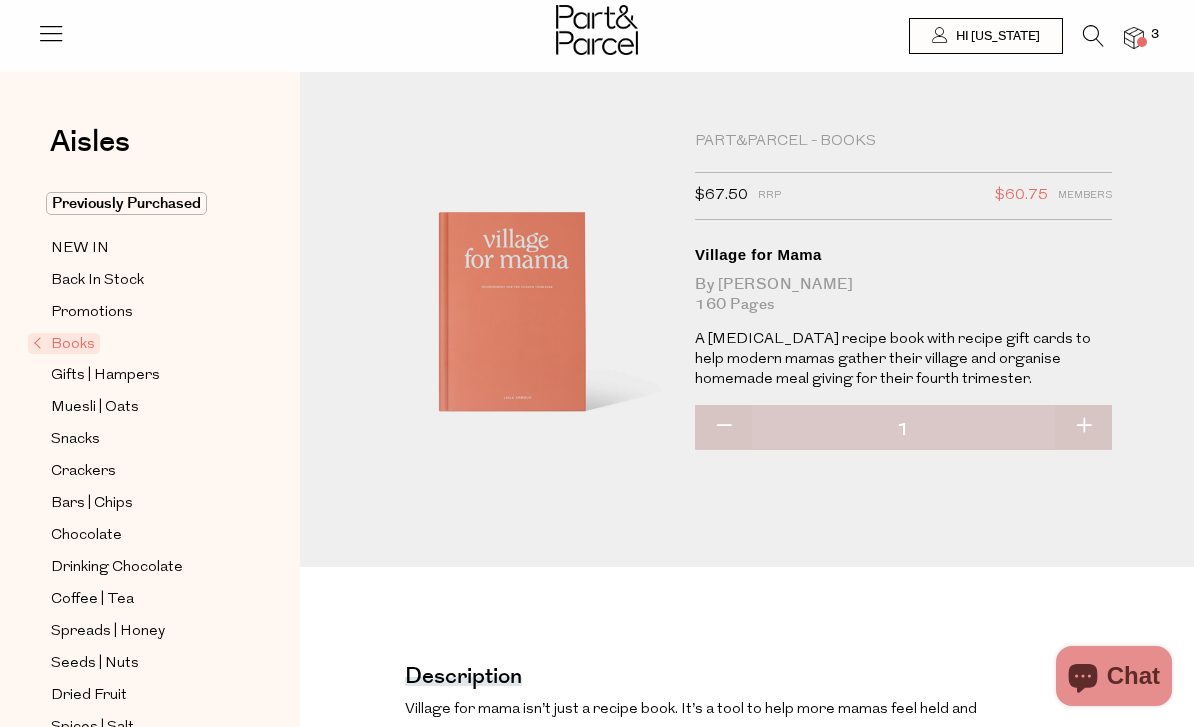 click on "NEW IN" at bounding box center (142, 248) 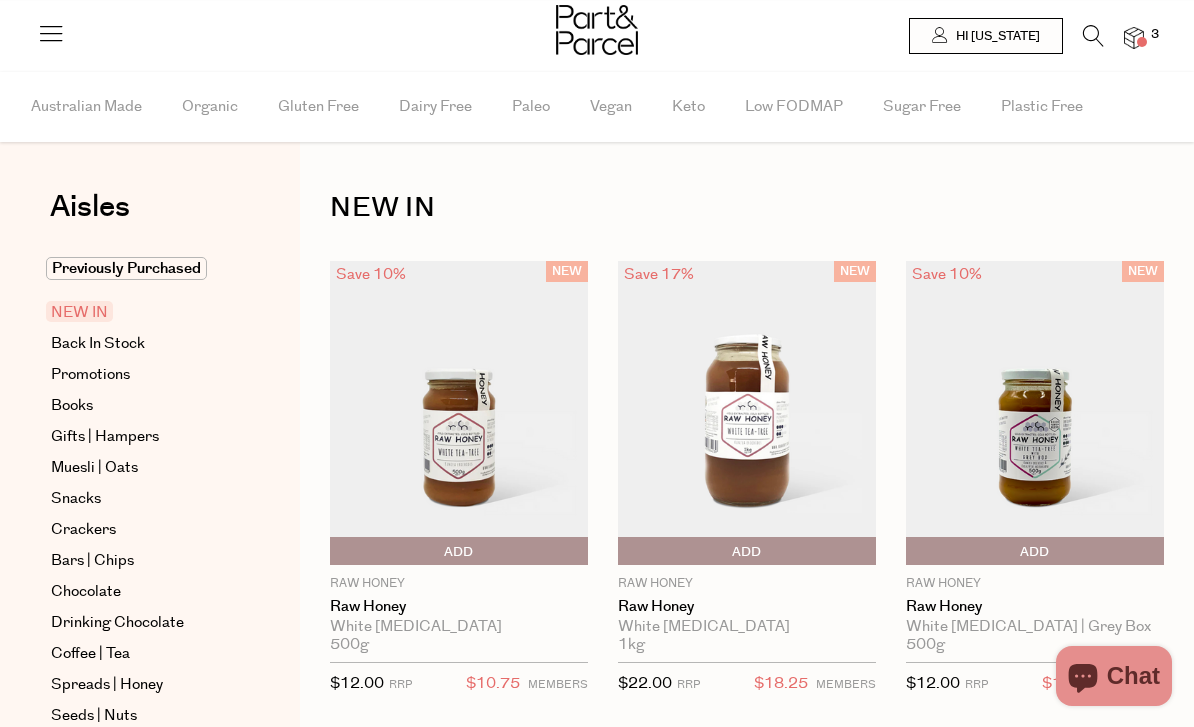 scroll, scrollTop: 0, scrollLeft: 0, axis: both 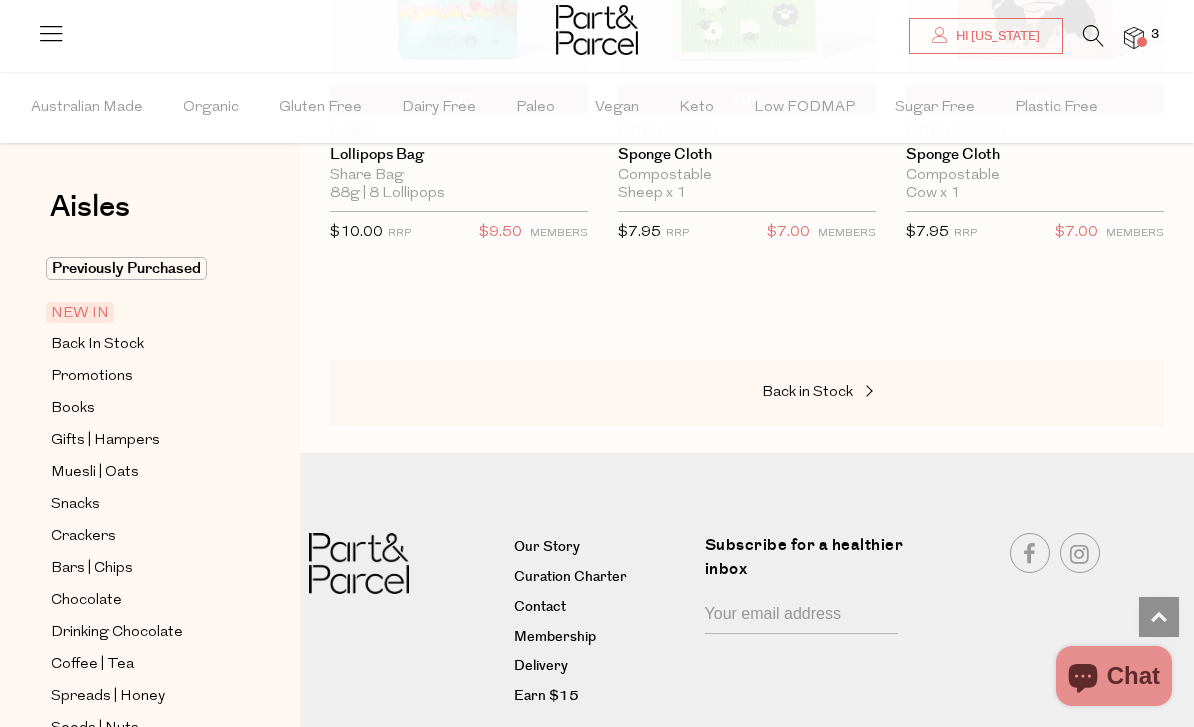click on "Back in Stock" at bounding box center [807, 392] 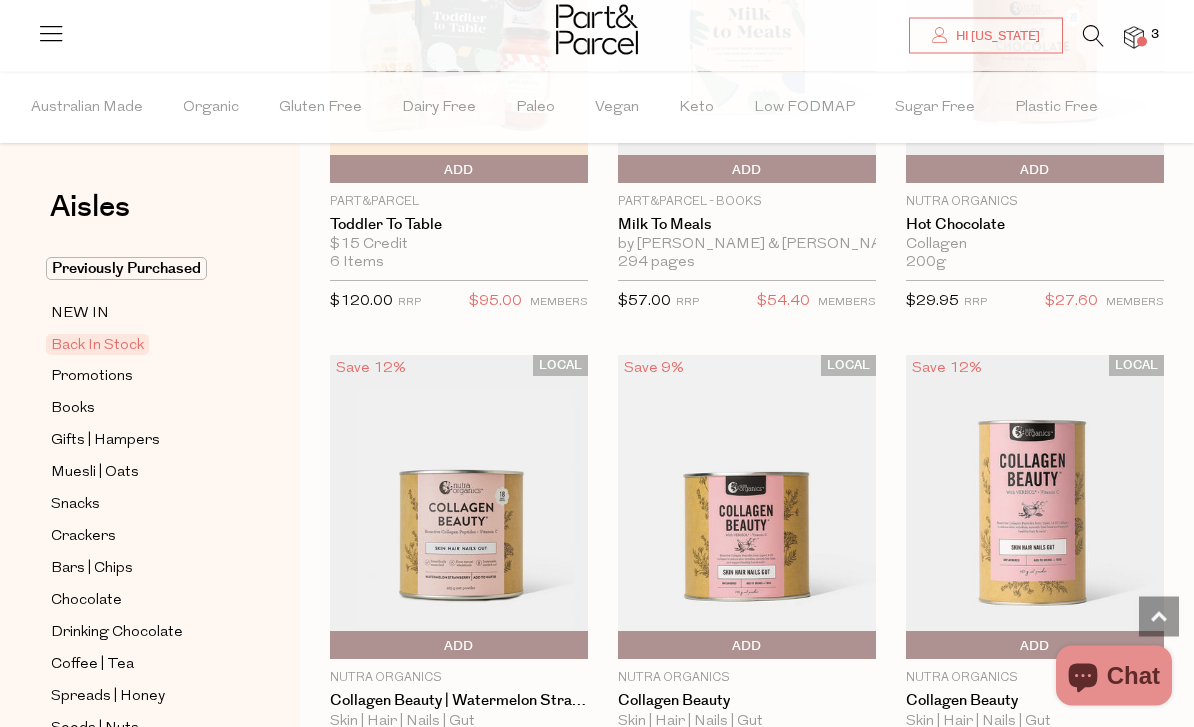scroll, scrollTop: 839, scrollLeft: 0, axis: vertical 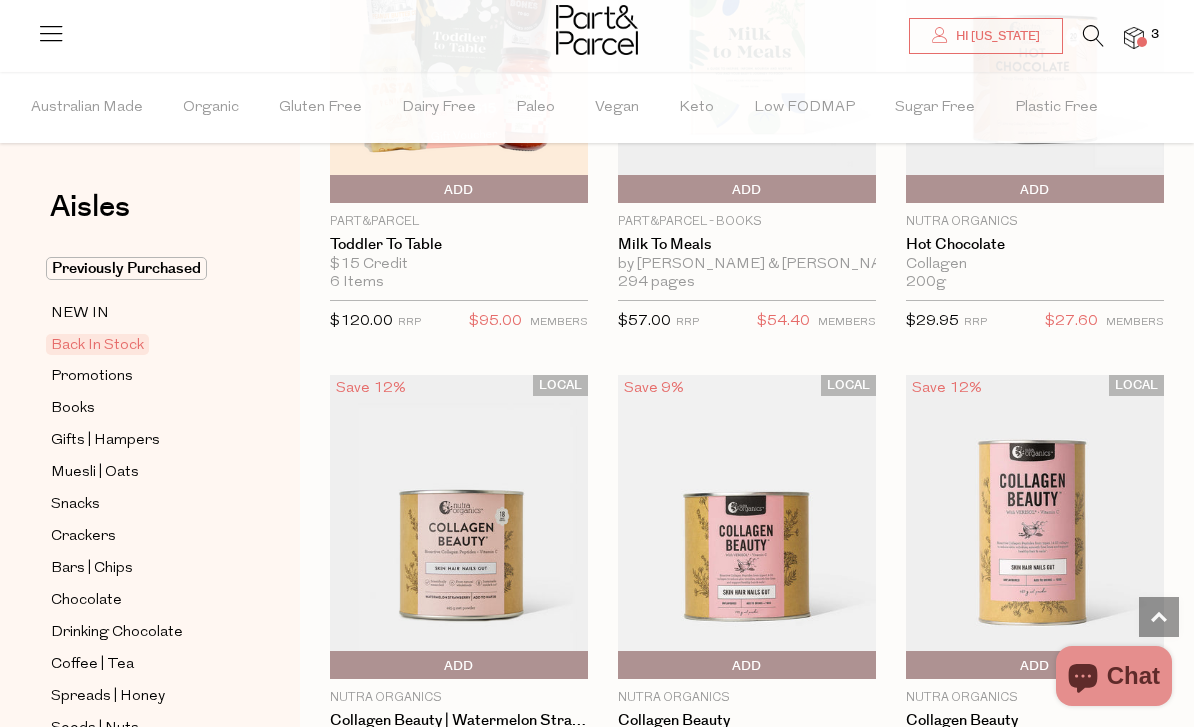 click on "3" at bounding box center [1124, 38] 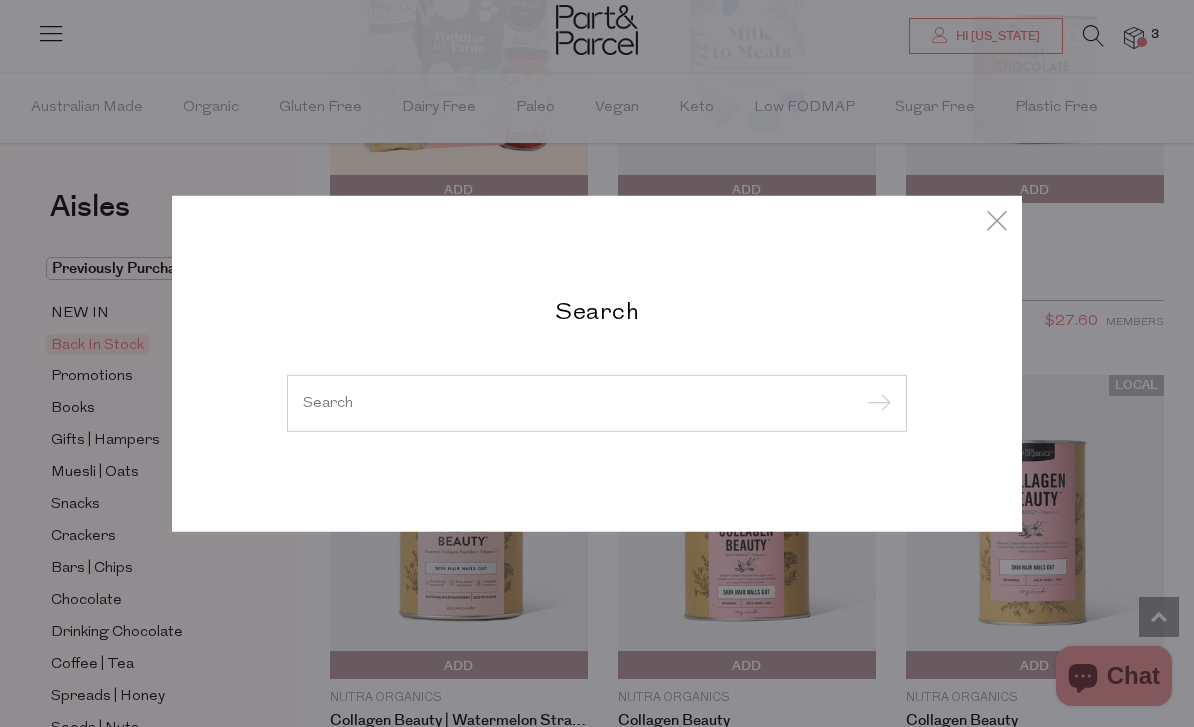click on "Search" at bounding box center [597, 363] 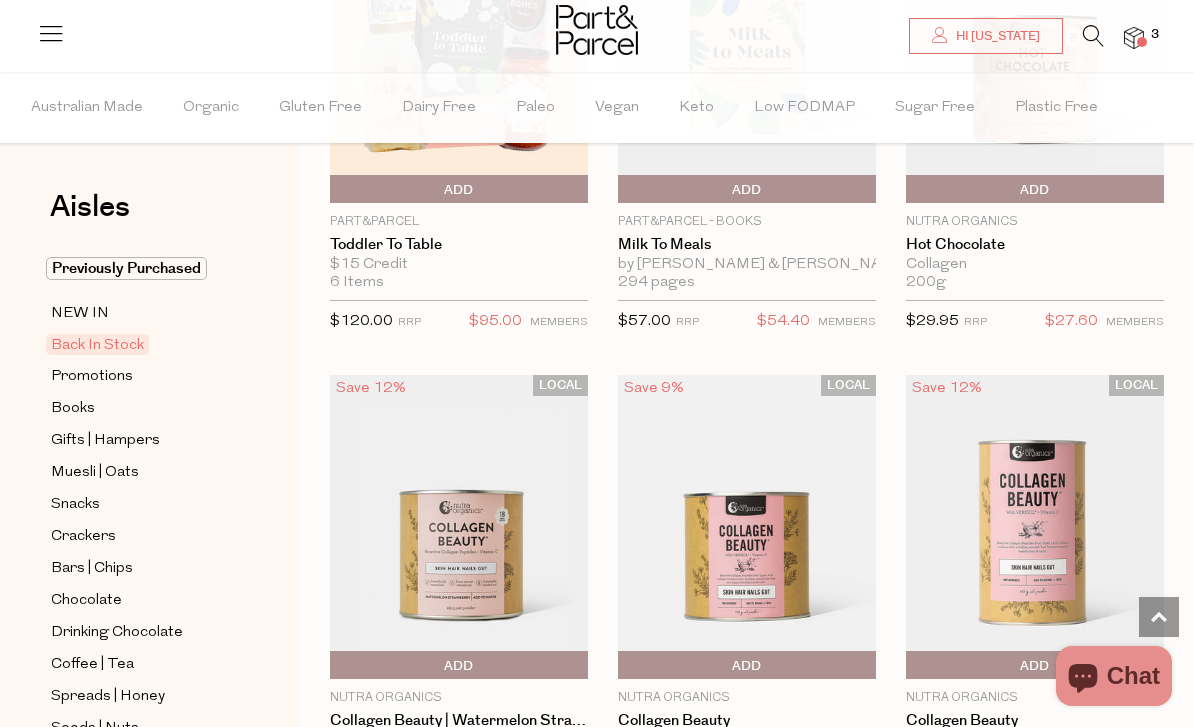 click at bounding box center [1134, 38] 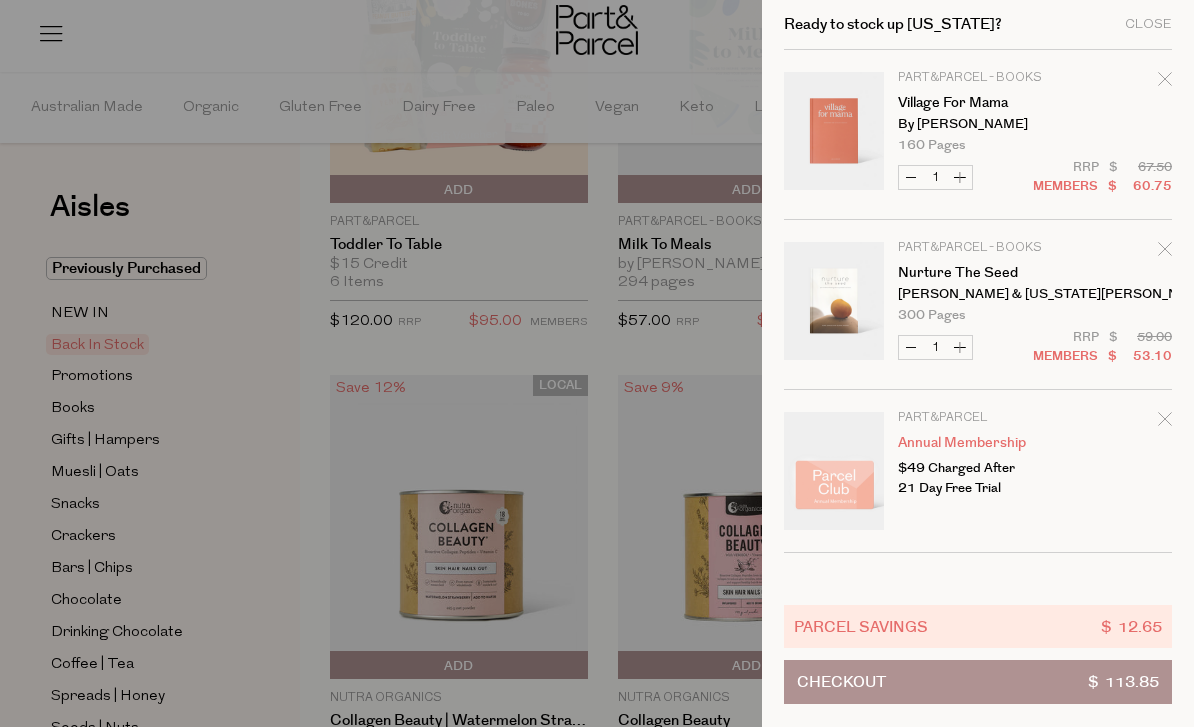click at bounding box center (597, 363) 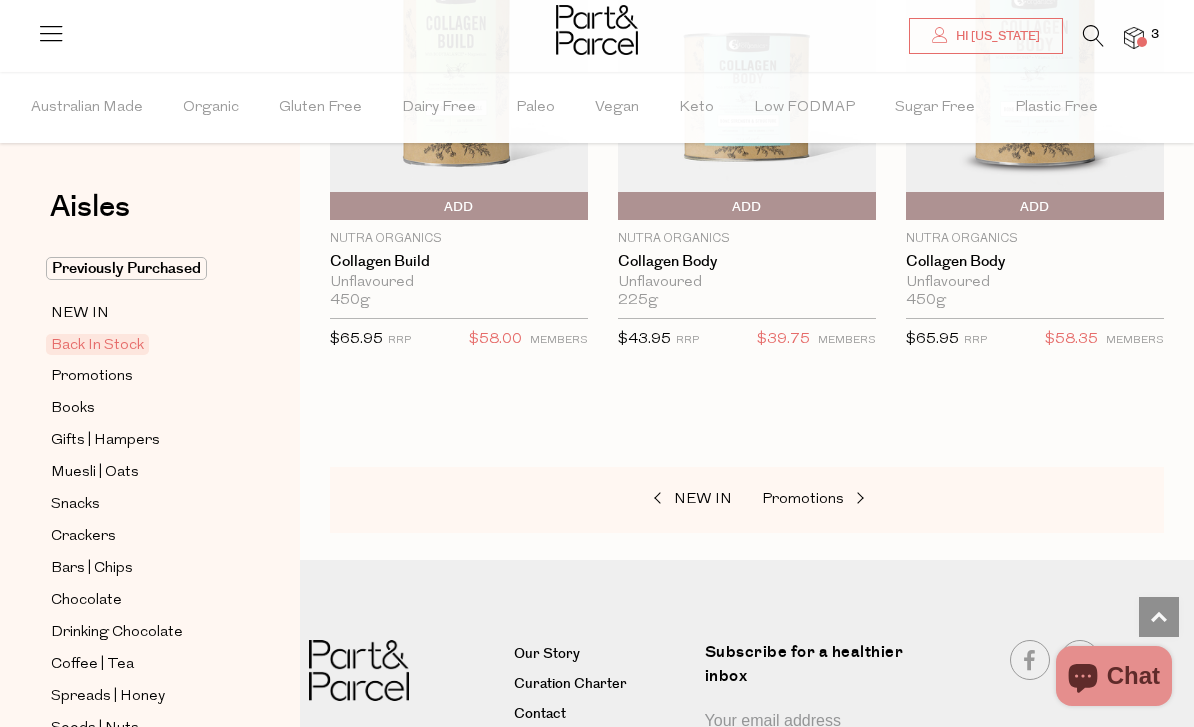 scroll, scrollTop: 1881, scrollLeft: 0, axis: vertical 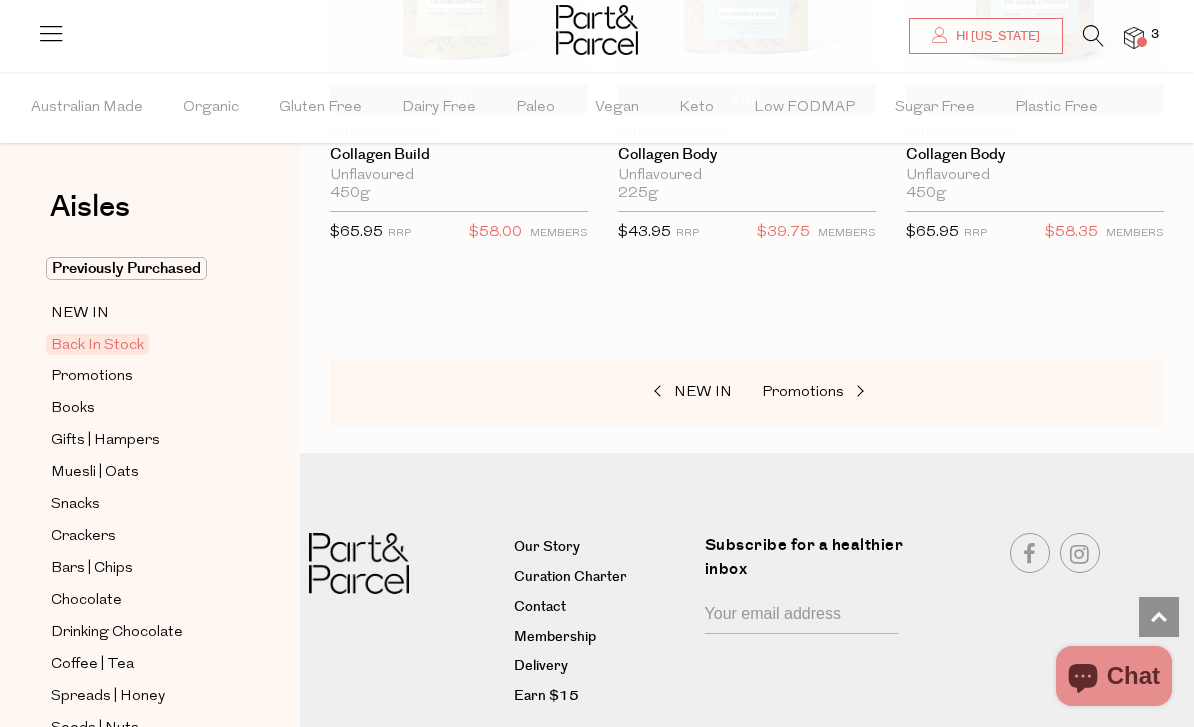 click on "Delivery" at bounding box center [601, 667] 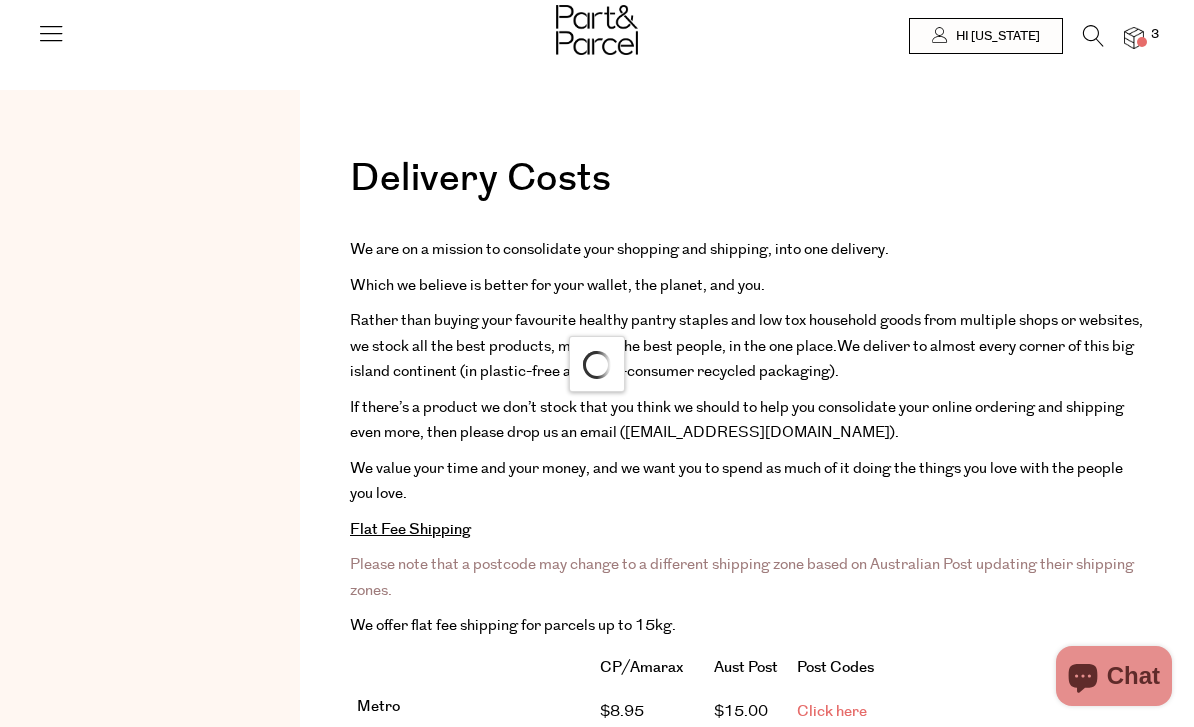 scroll, scrollTop: 0, scrollLeft: 0, axis: both 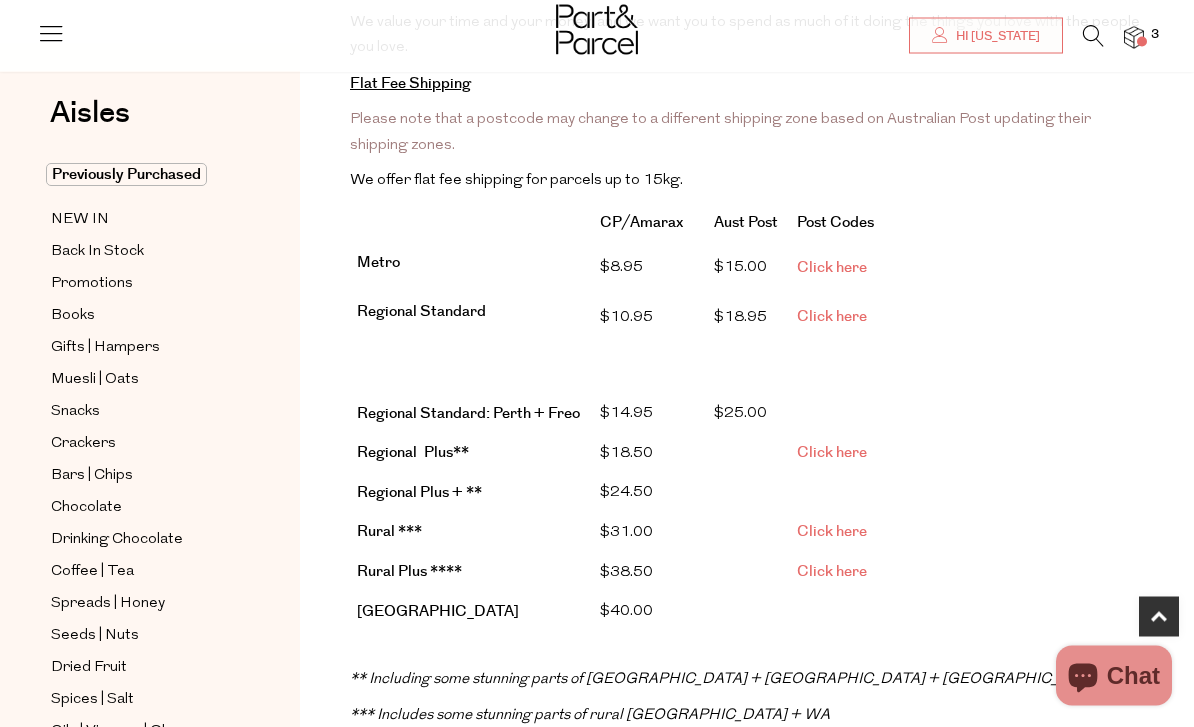 click on "Click here" at bounding box center (832, 317) 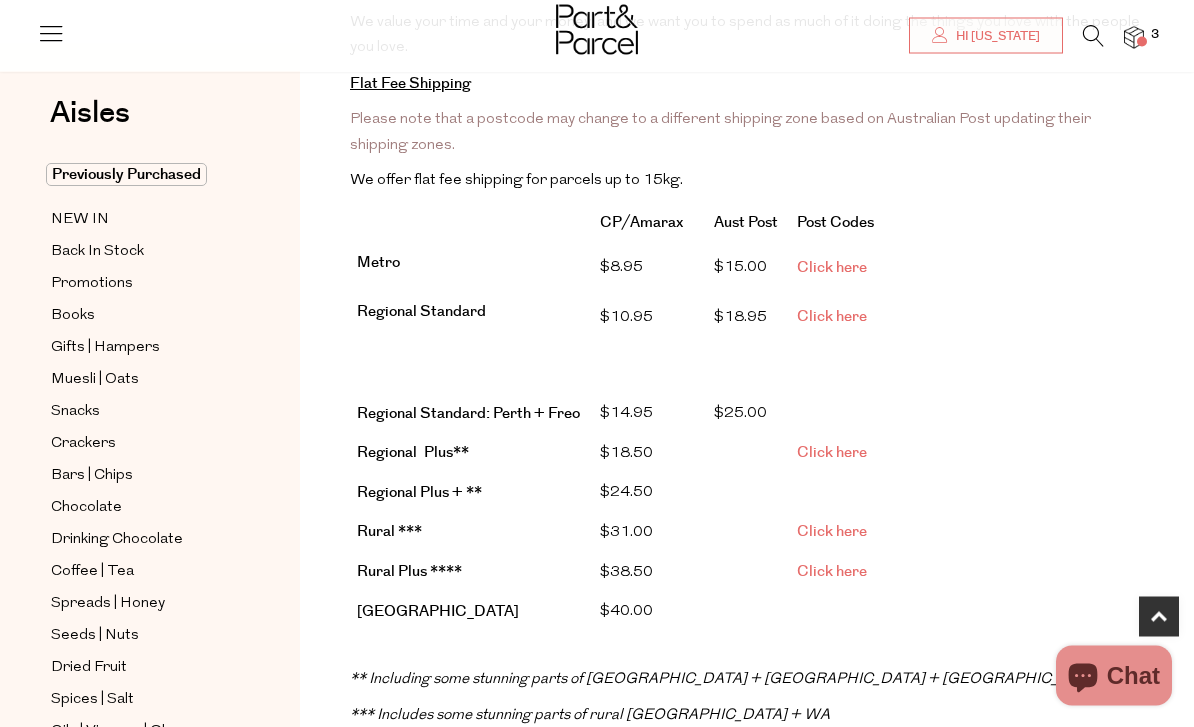 scroll, scrollTop: 478, scrollLeft: 0, axis: vertical 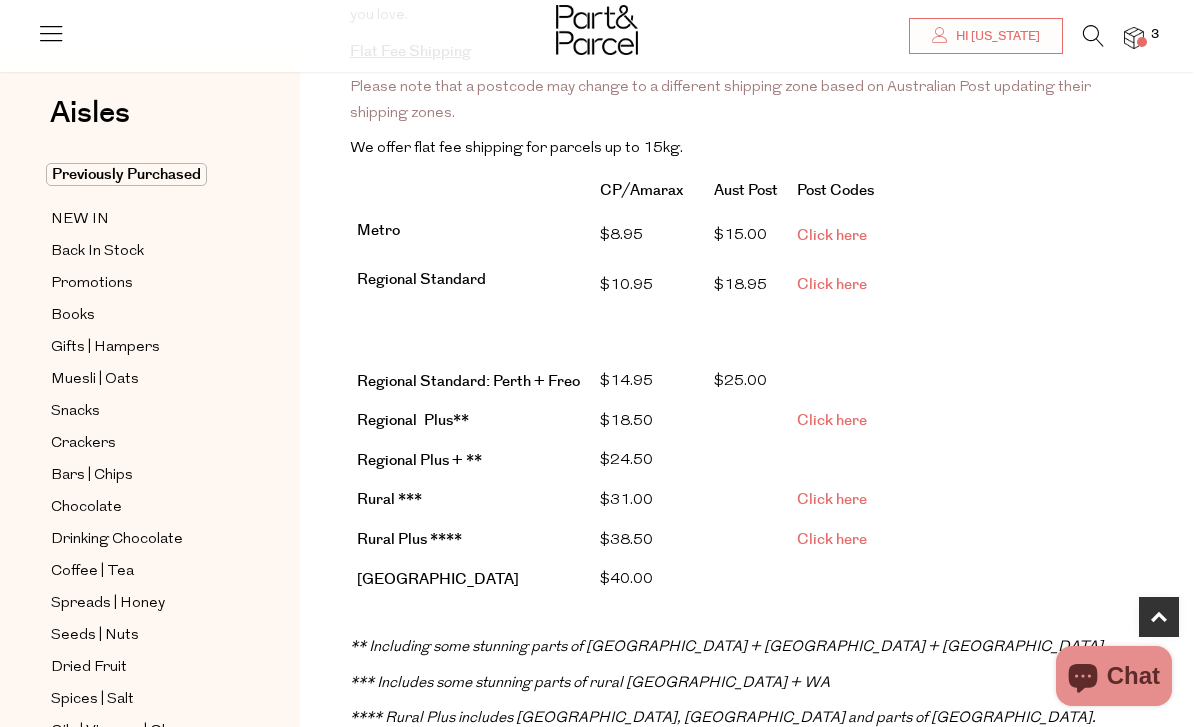 click on "Click here" at bounding box center (832, 499) 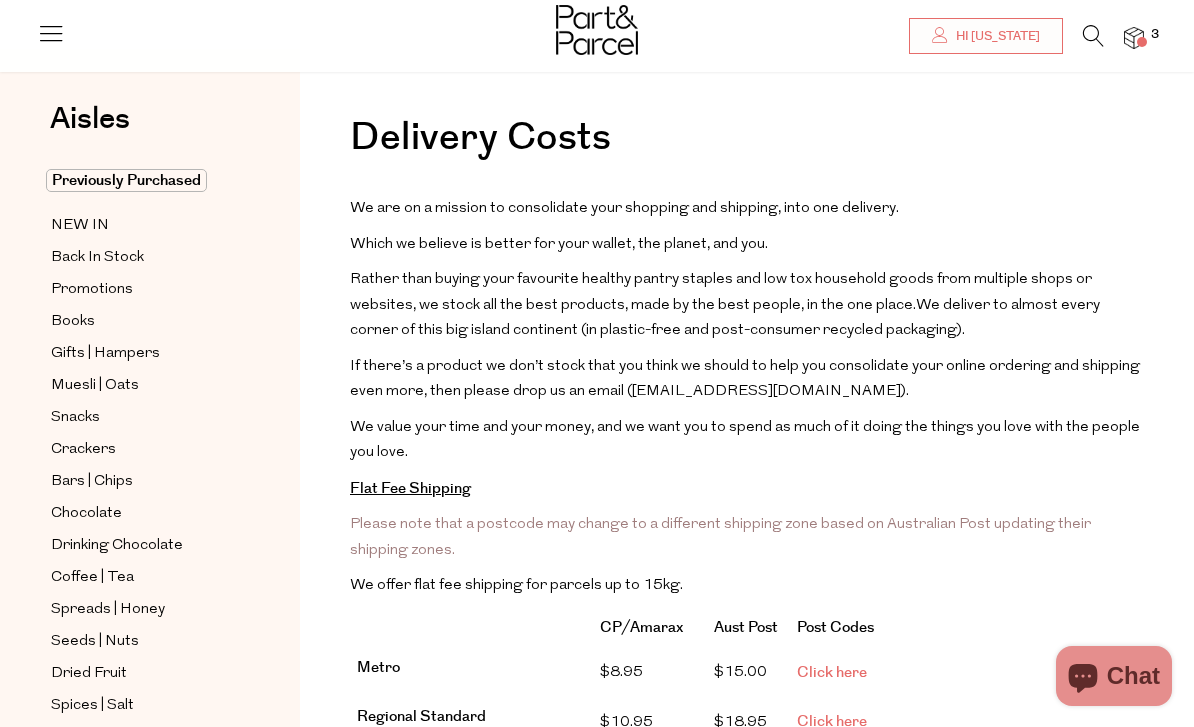 scroll, scrollTop: 42, scrollLeft: 0, axis: vertical 